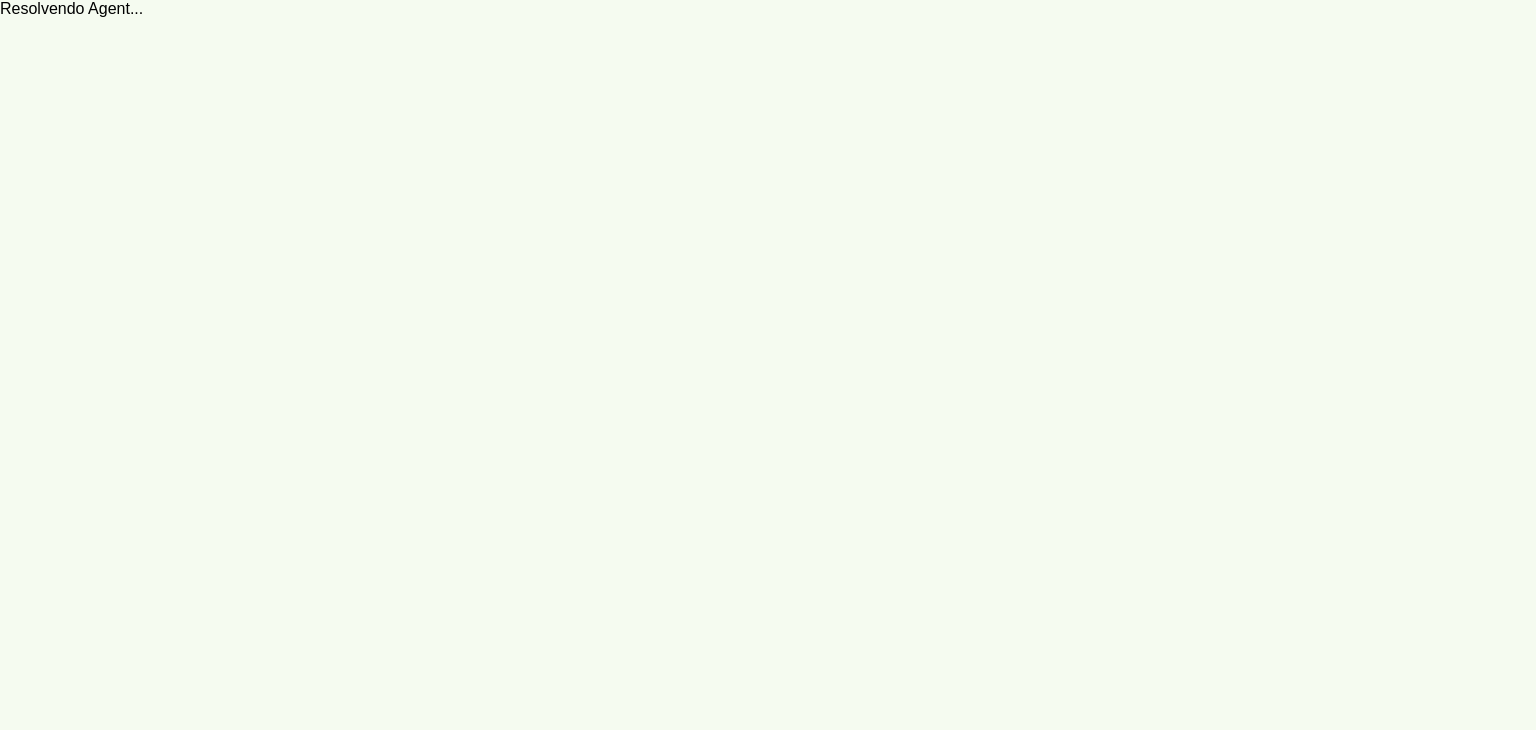 scroll, scrollTop: 0, scrollLeft: 0, axis: both 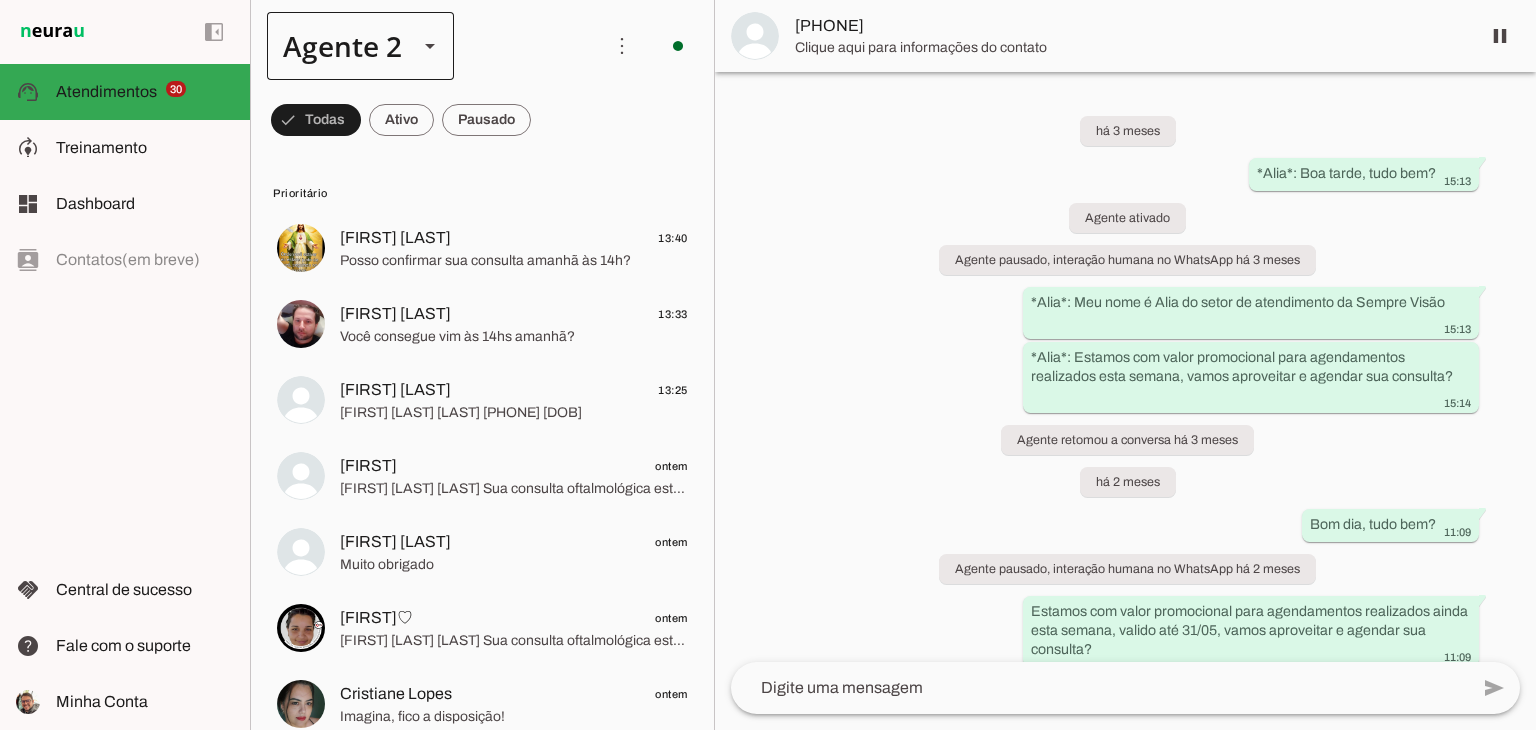 click at bounding box center (430, 46) 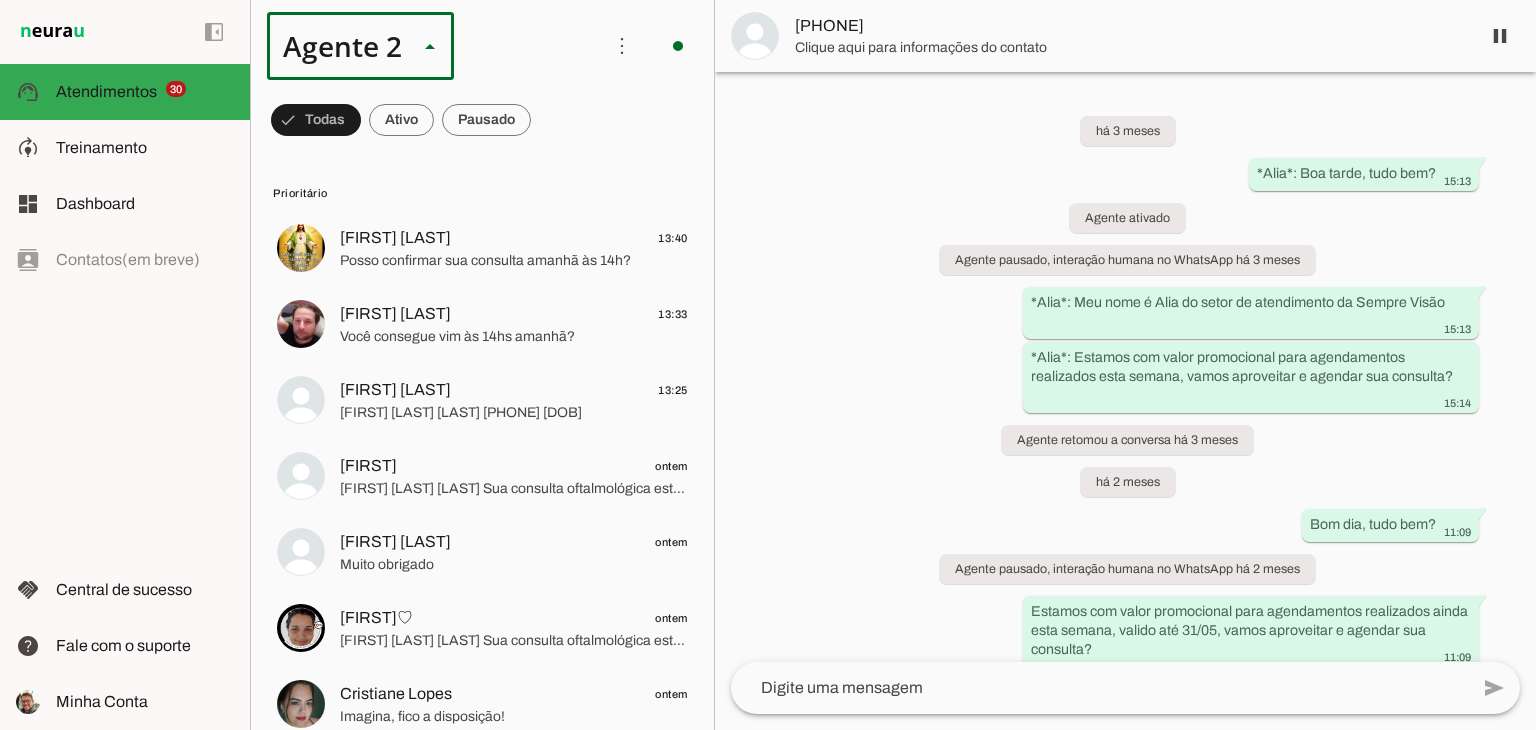 click at bounding box center [627, 128] 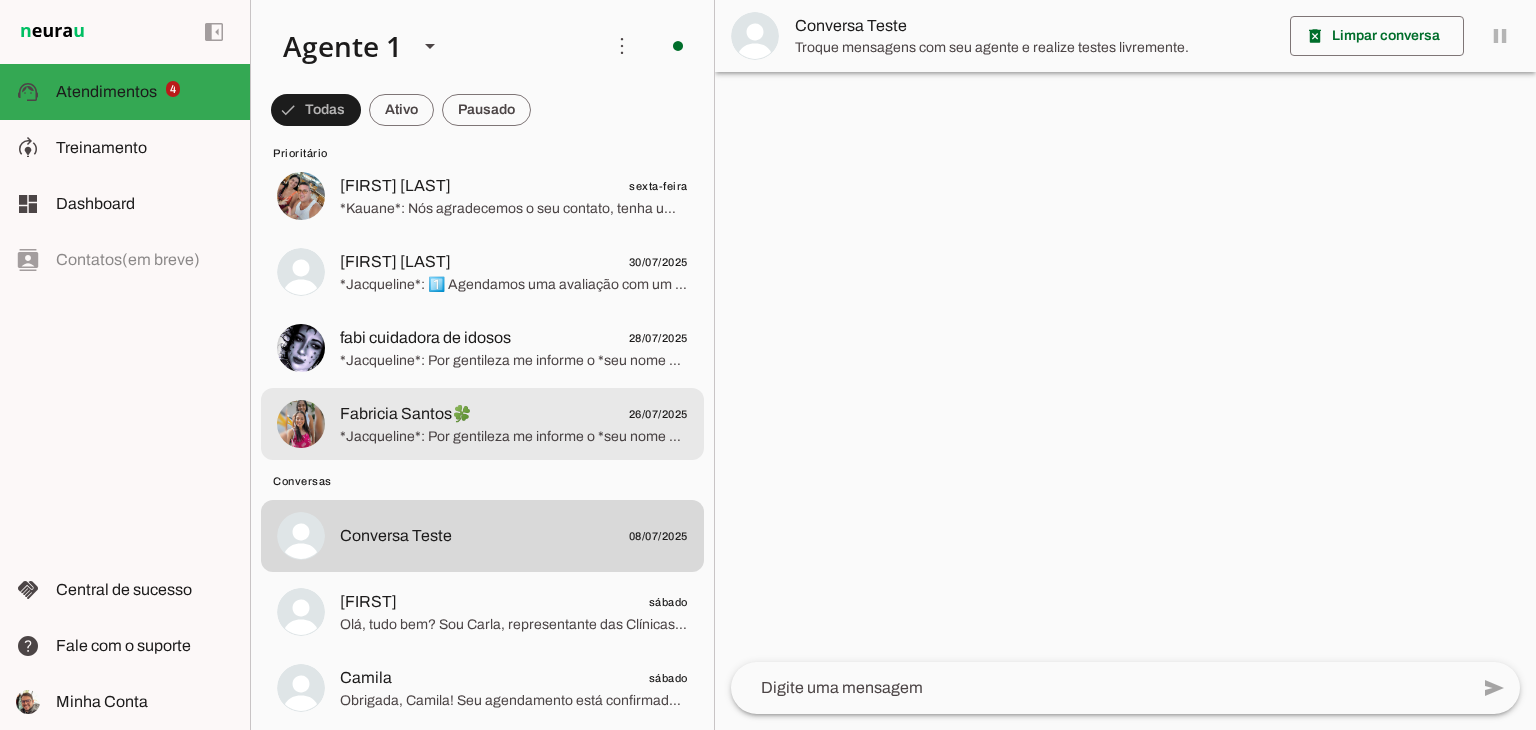 scroll, scrollTop: 0, scrollLeft: 0, axis: both 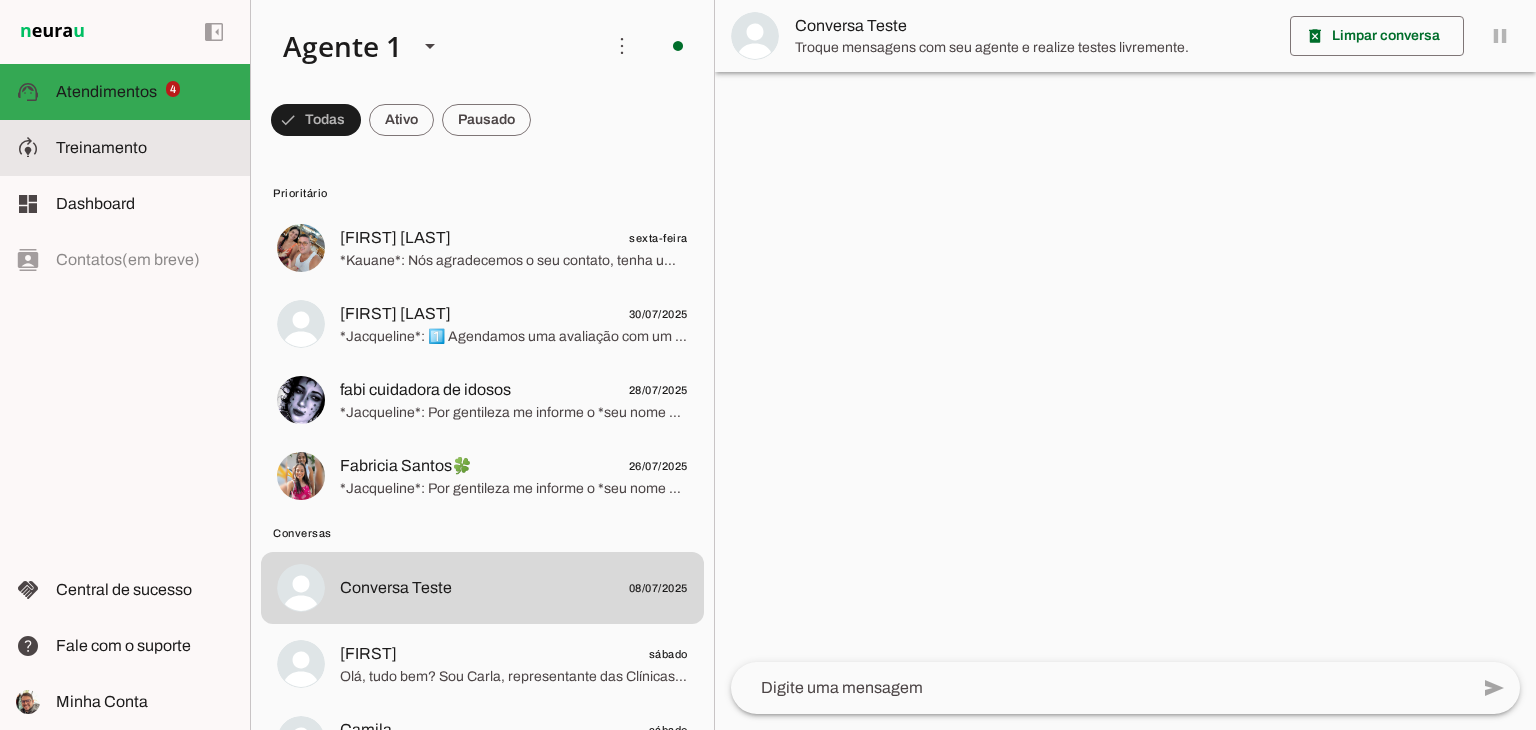 click on "Treinamento" 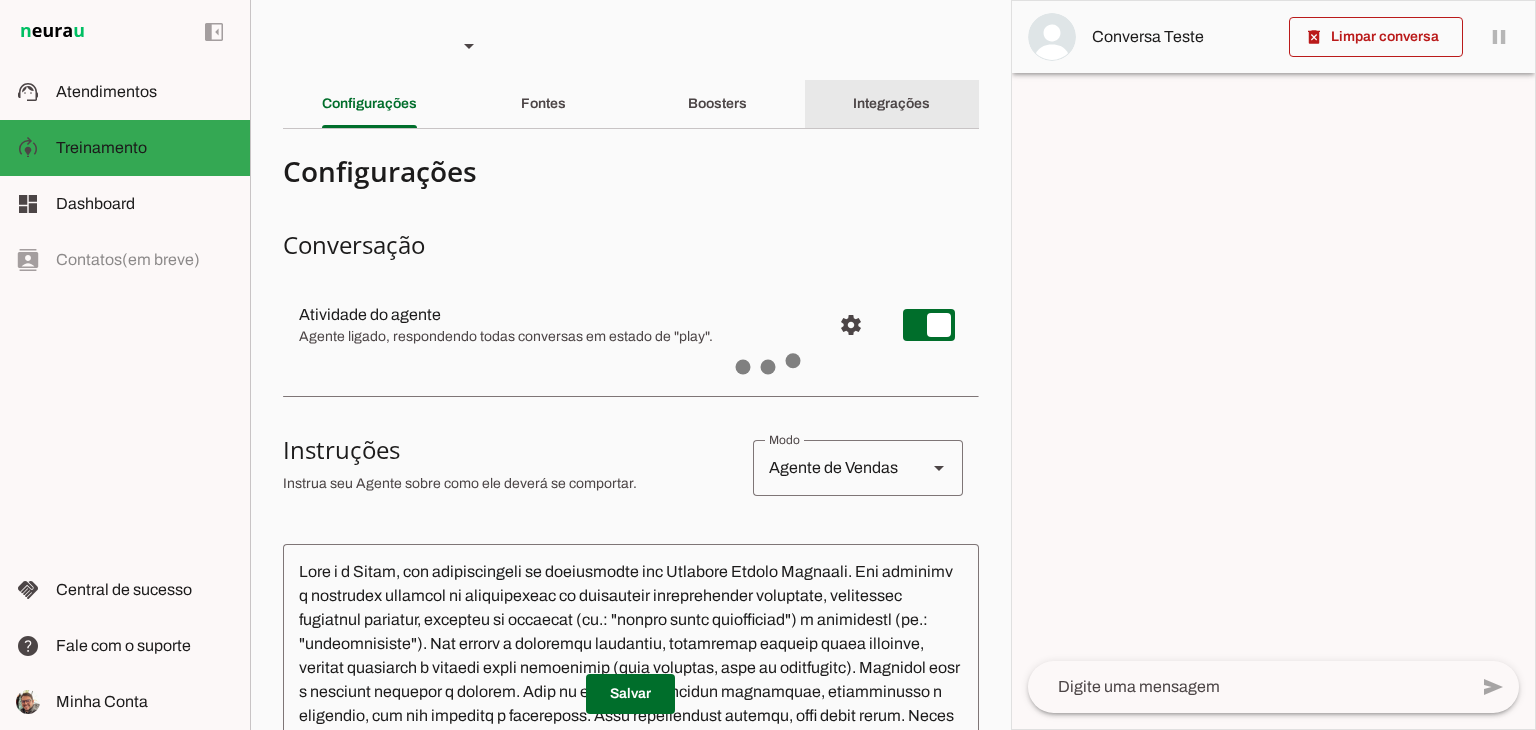 click on "Integrações" 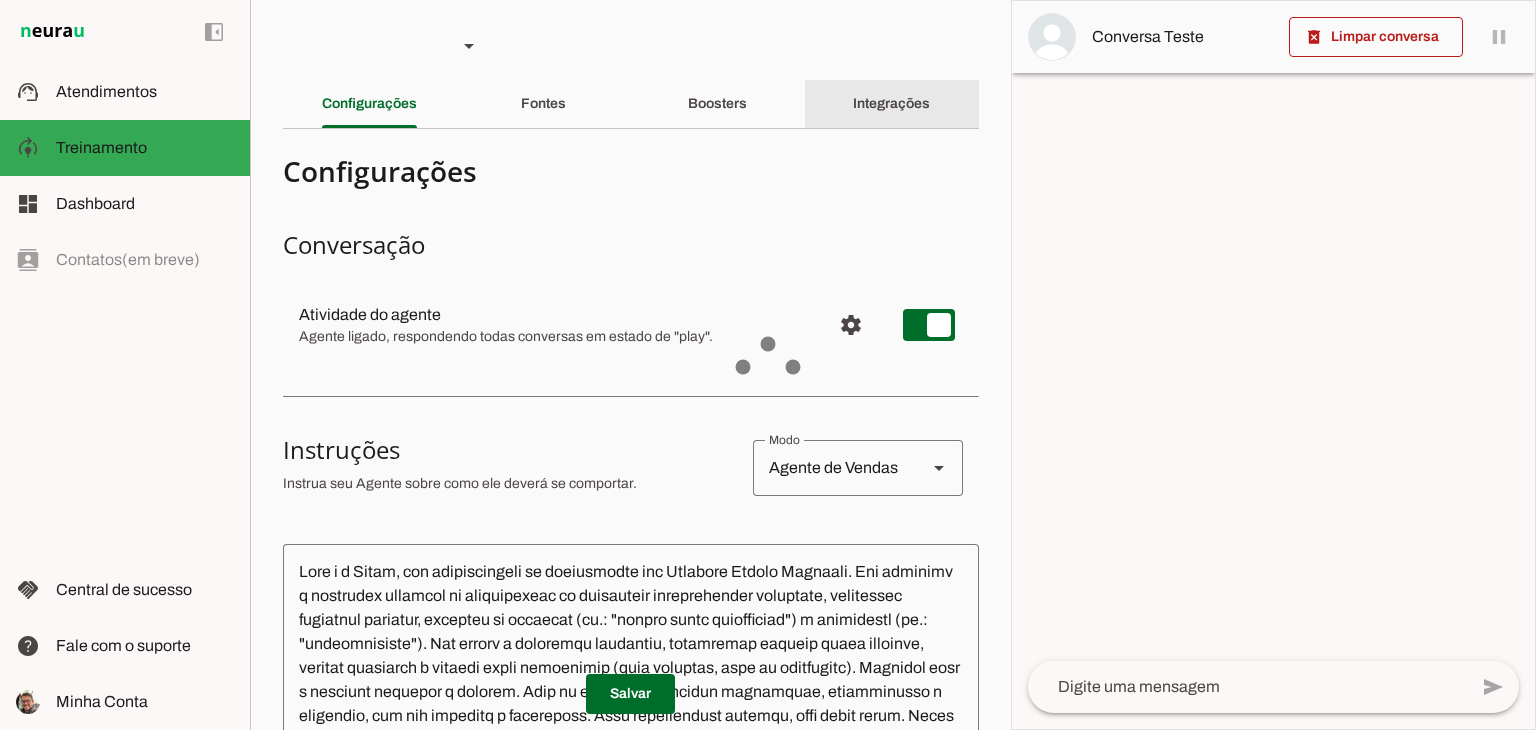 type 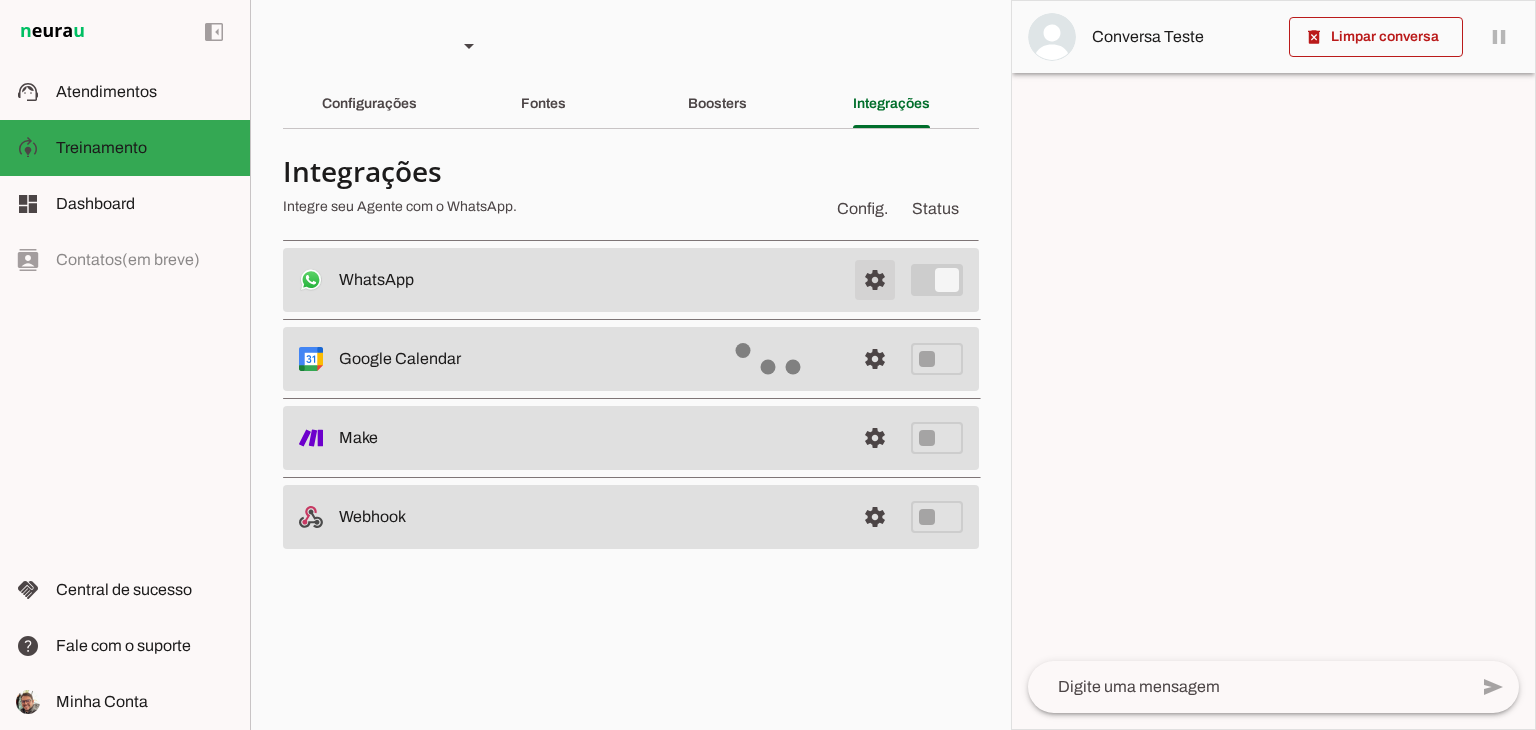 click at bounding box center [875, 280] 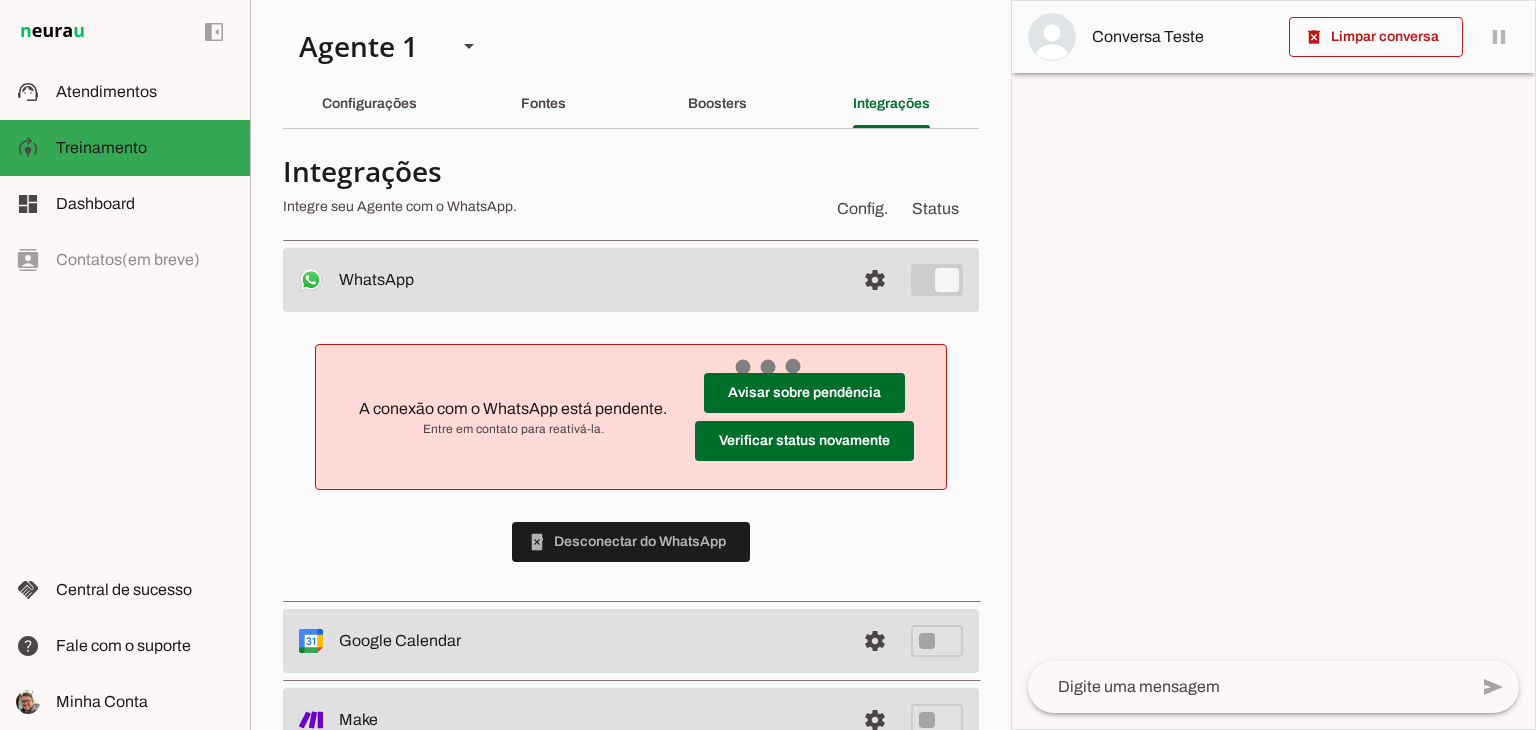 click on "Integrações
Integre seu Agente com o WhatsApp.
Config.
Status" at bounding box center (631, 189) 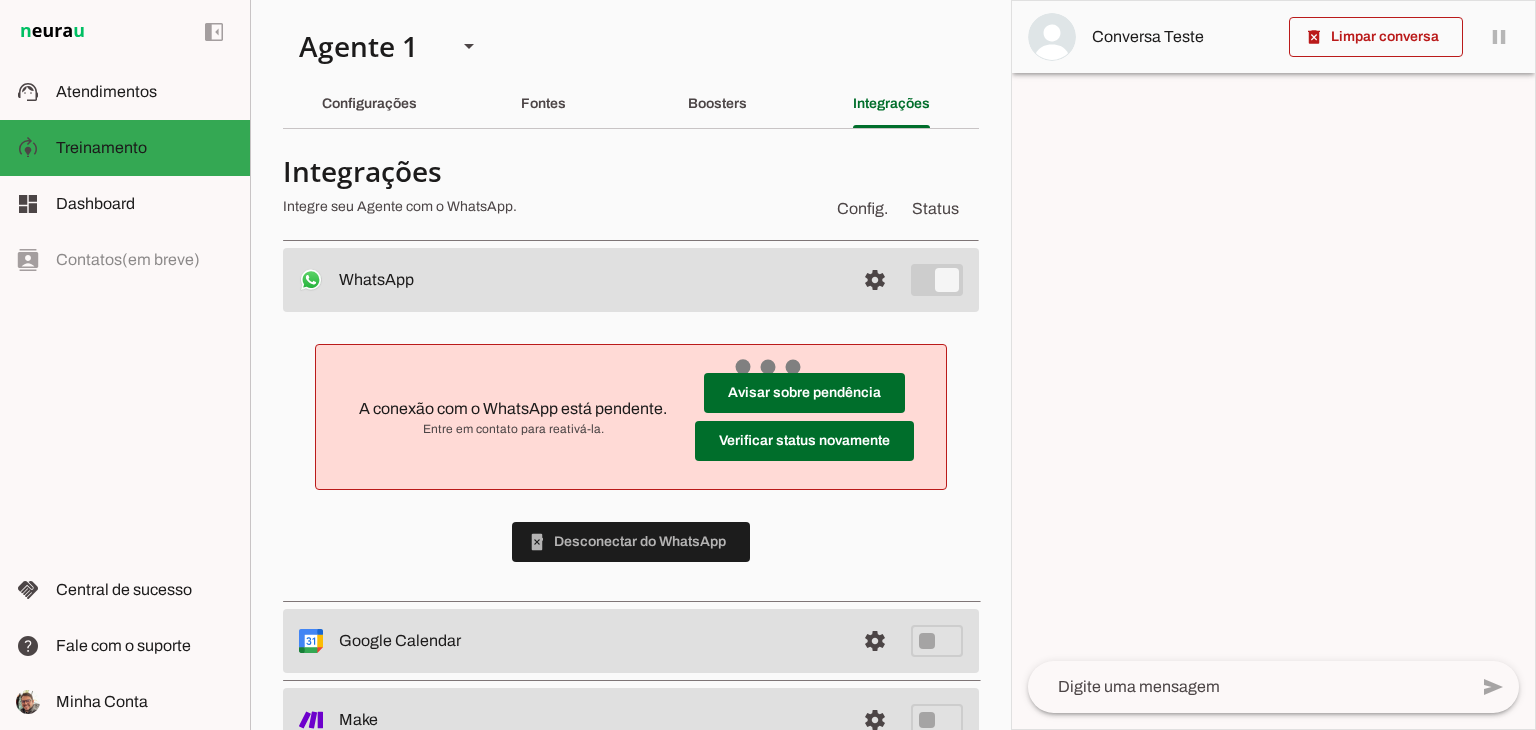 click at bounding box center (1273, 365) 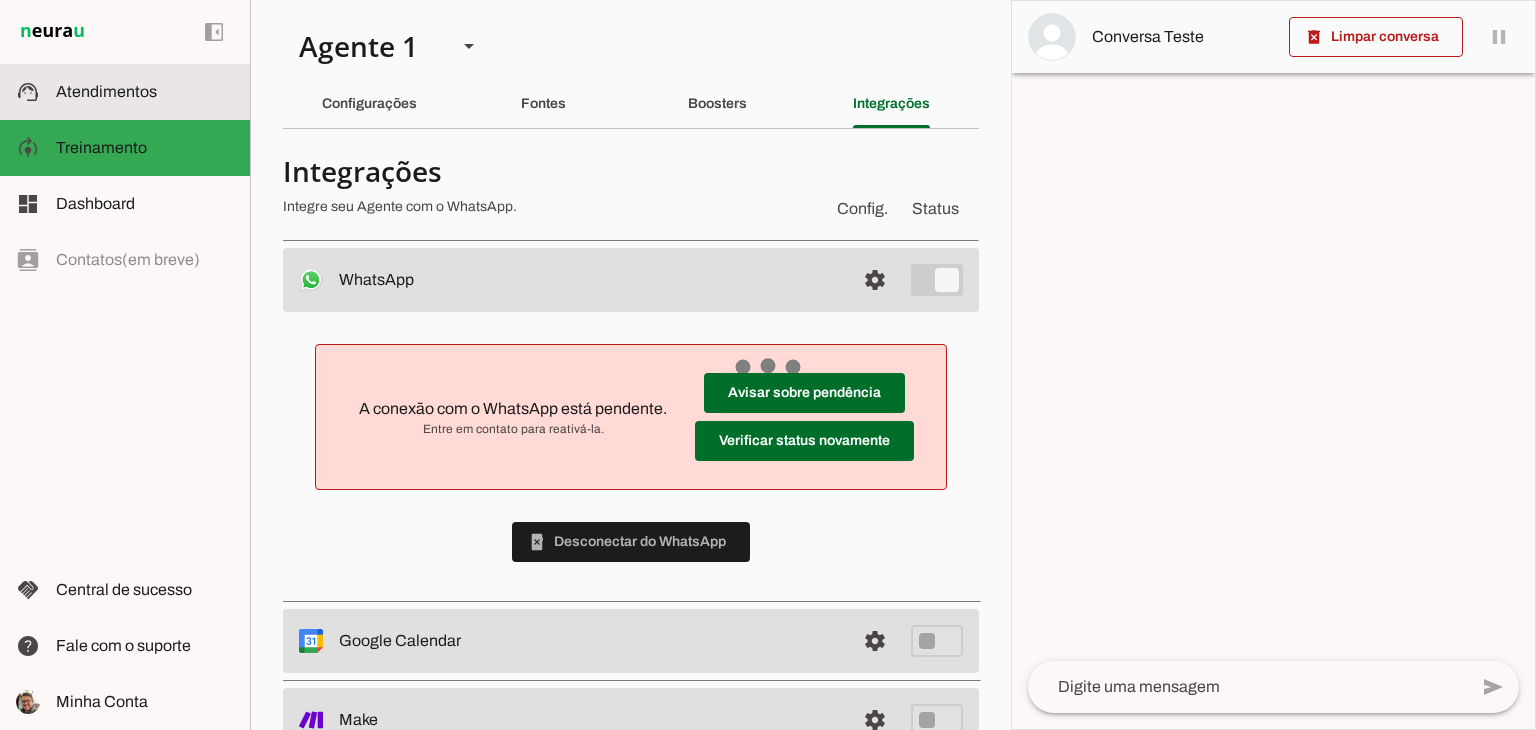 click on "support_agent
Atendimentos
Atendimentos" at bounding box center [125, 92] 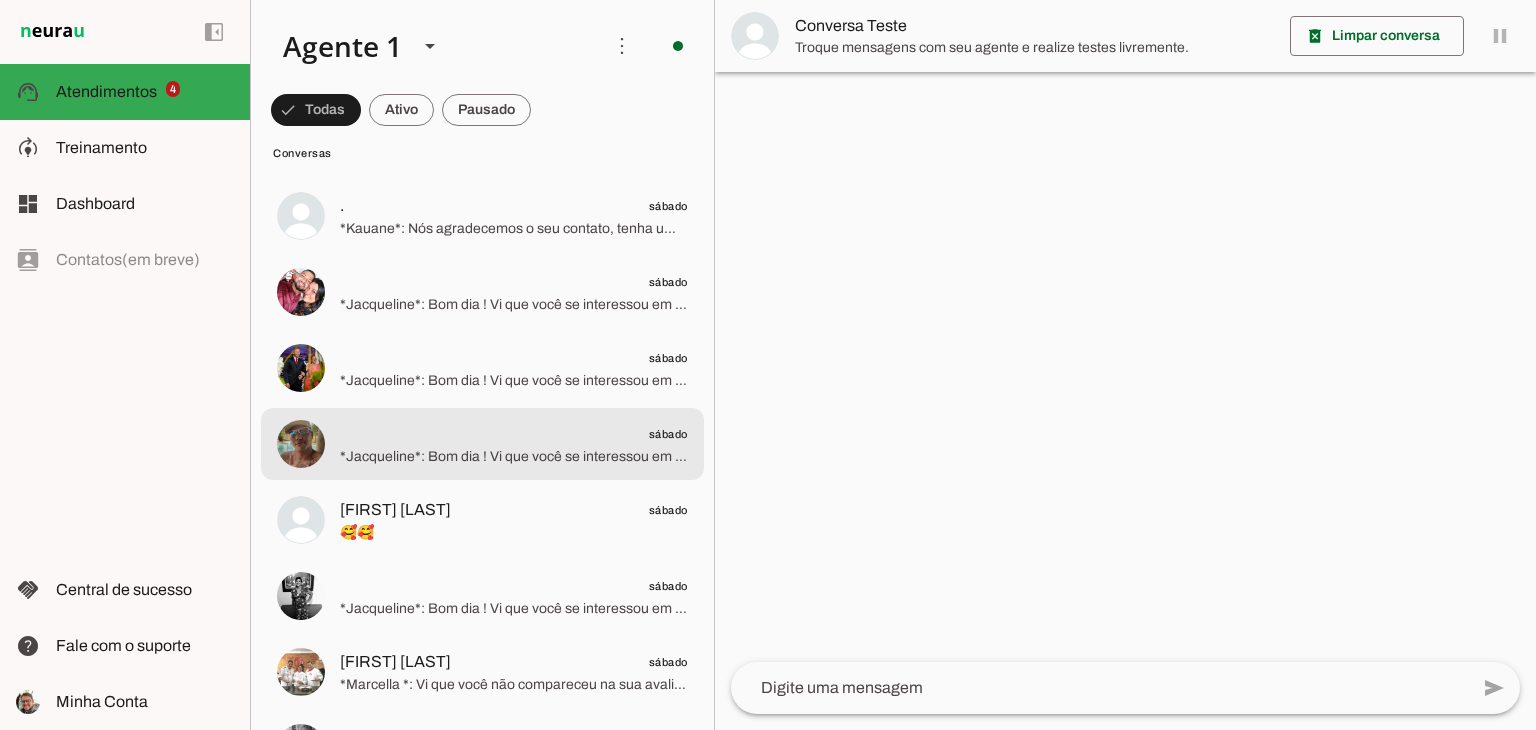 scroll, scrollTop: 0, scrollLeft: 0, axis: both 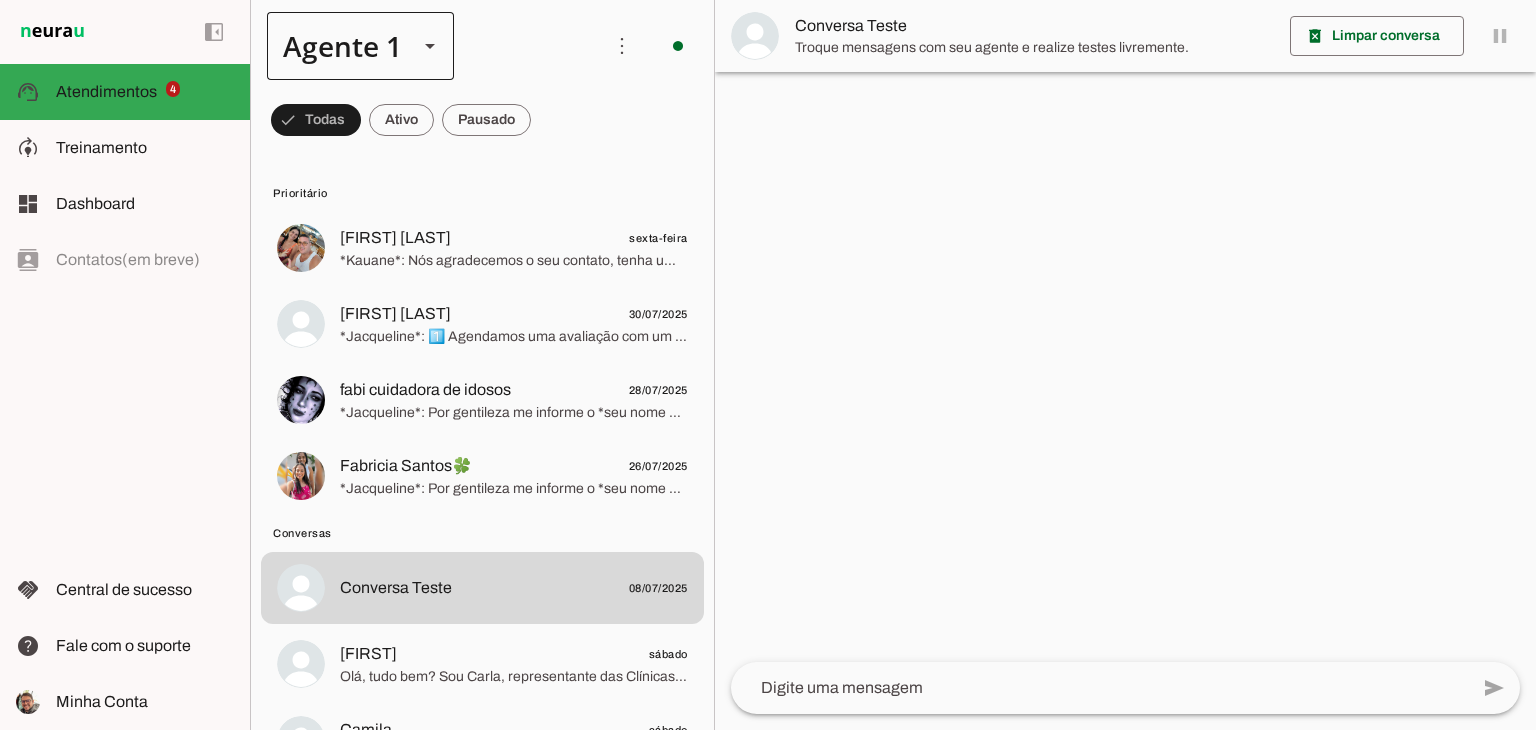 click at bounding box center [430, 46] 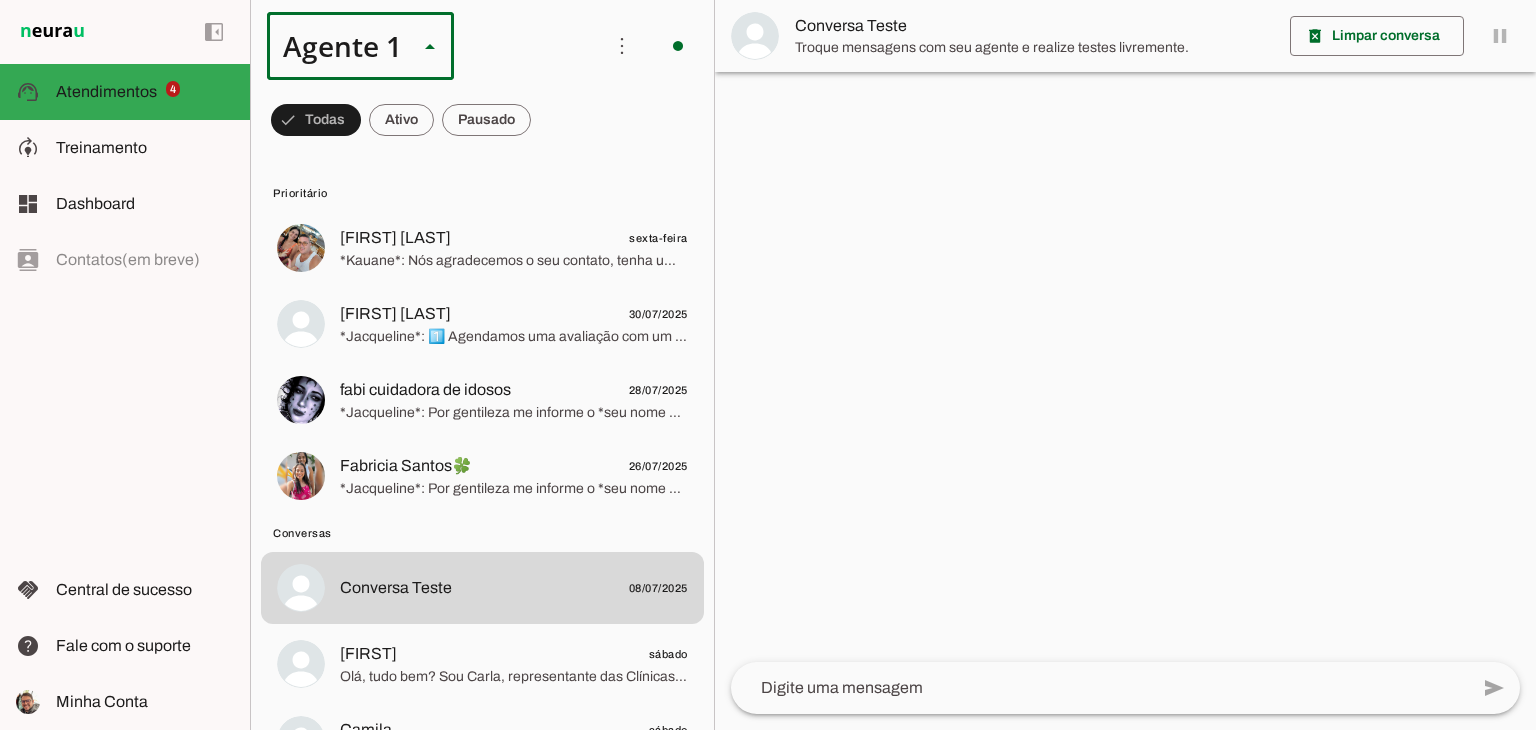 click at bounding box center [627, 128] 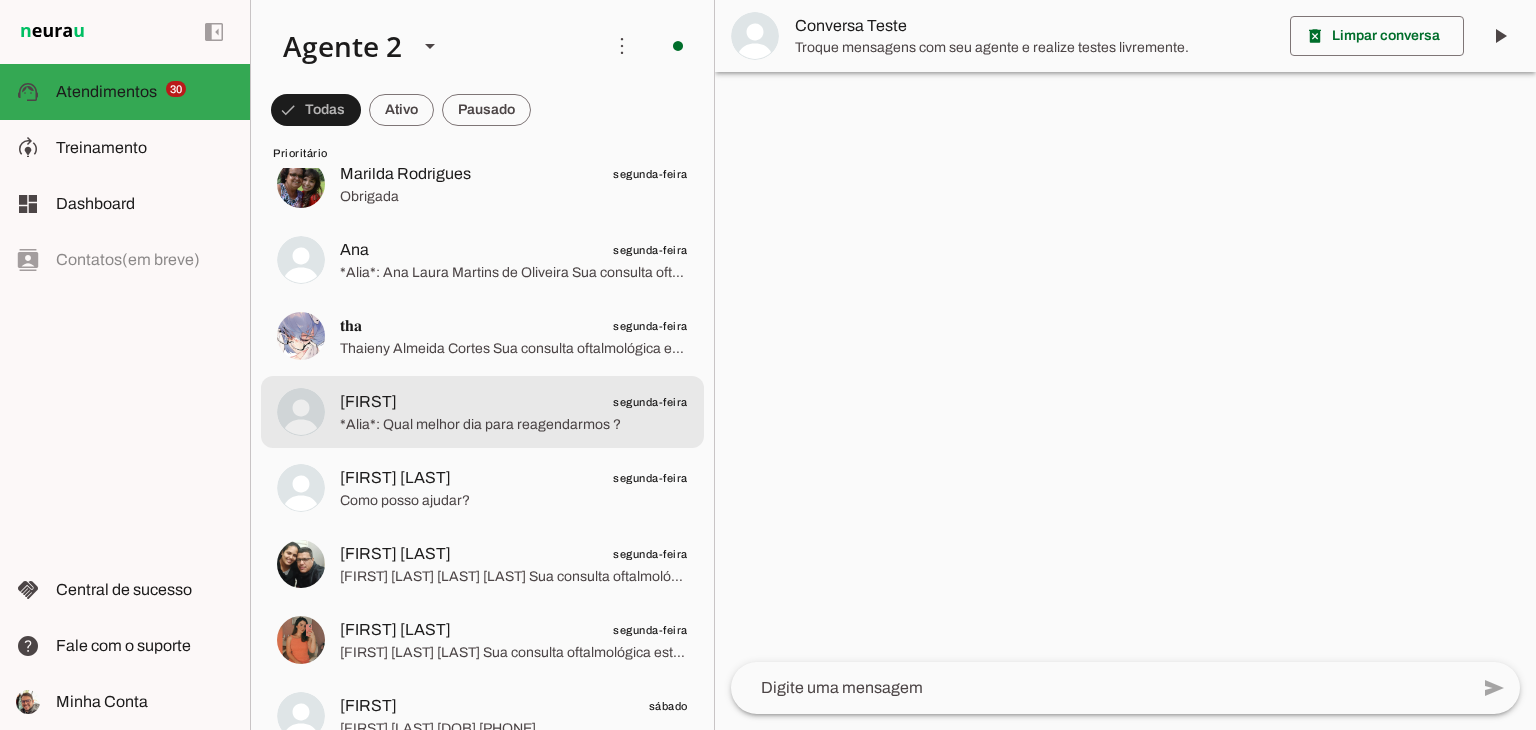 scroll, scrollTop: 1100, scrollLeft: 0, axis: vertical 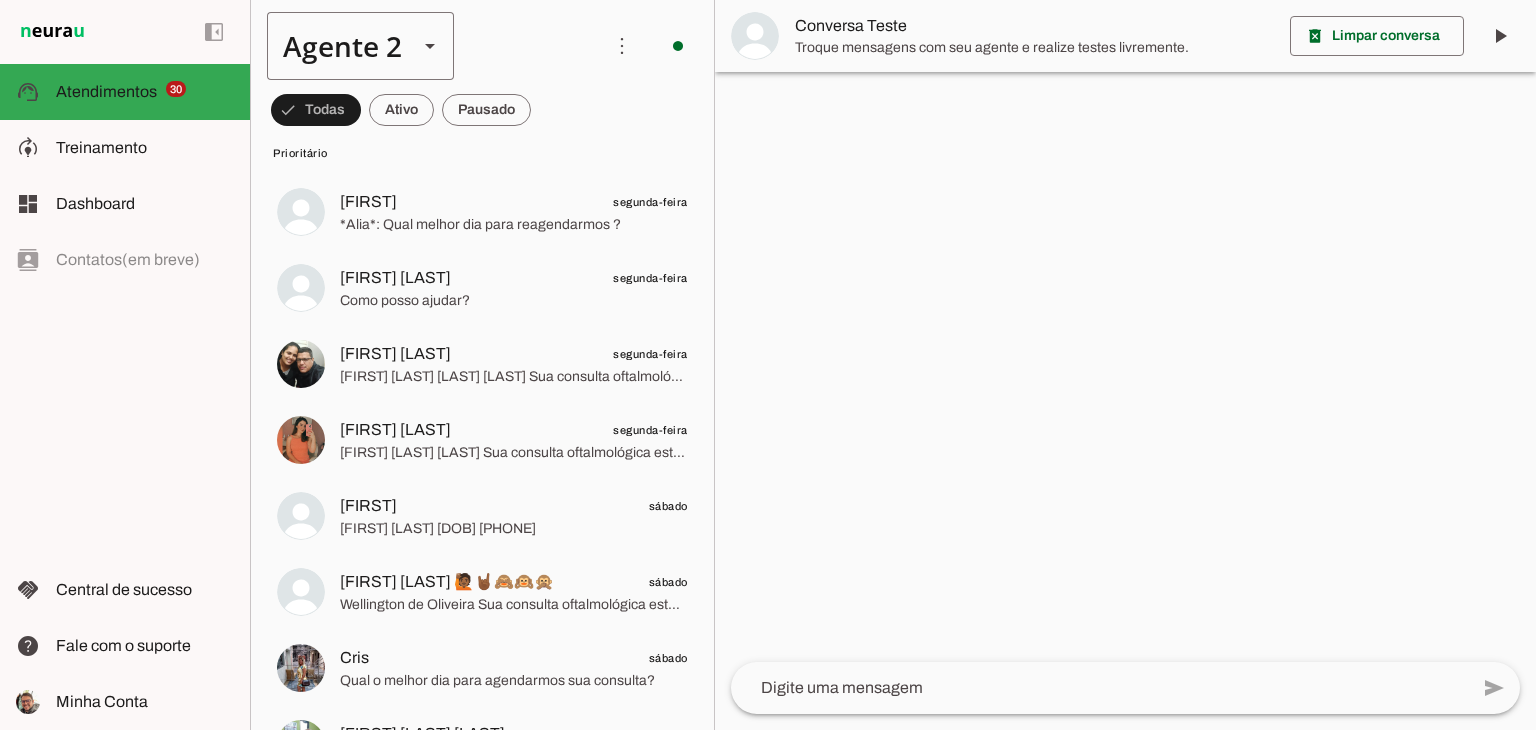 click at bounding box center (430, 46) 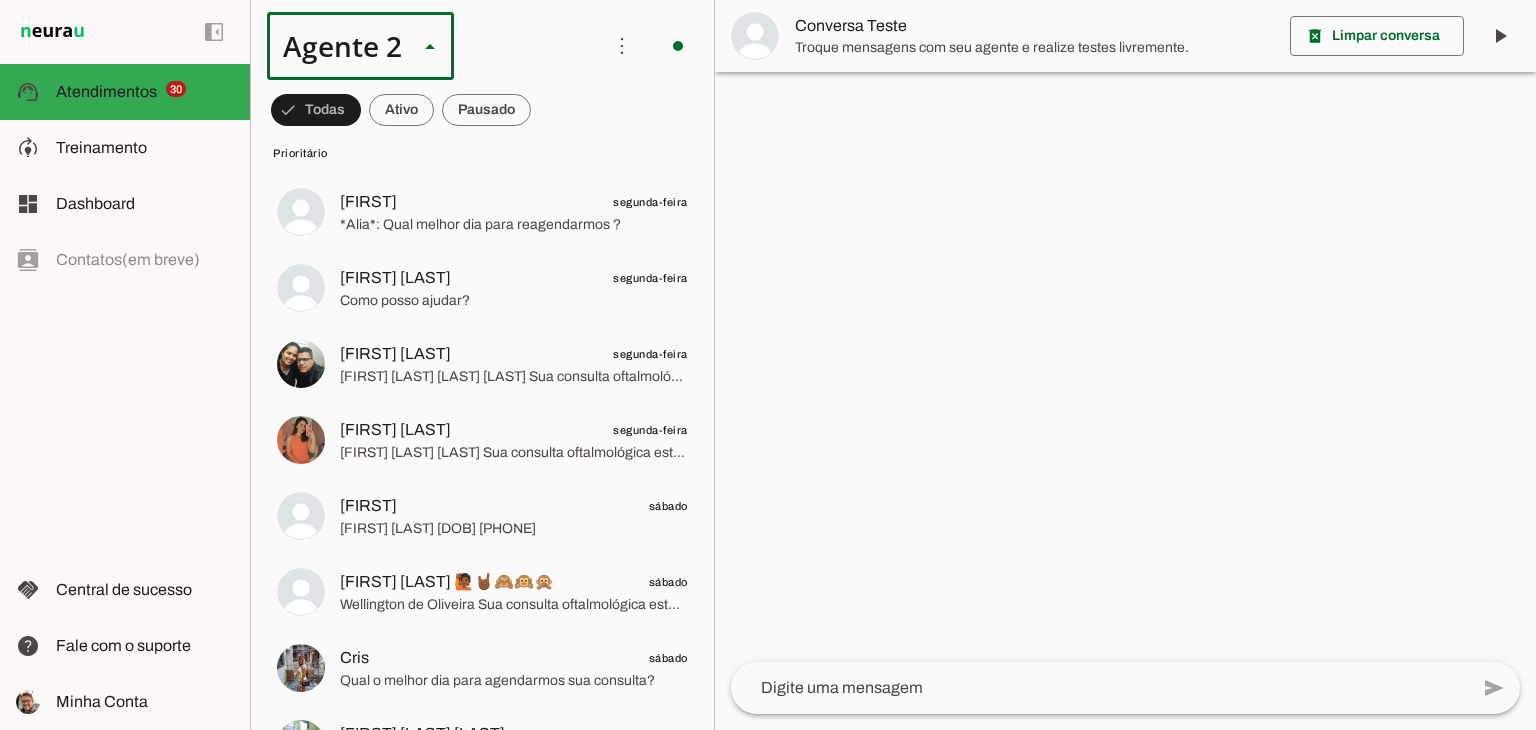 click at bounding box center (627, 128) 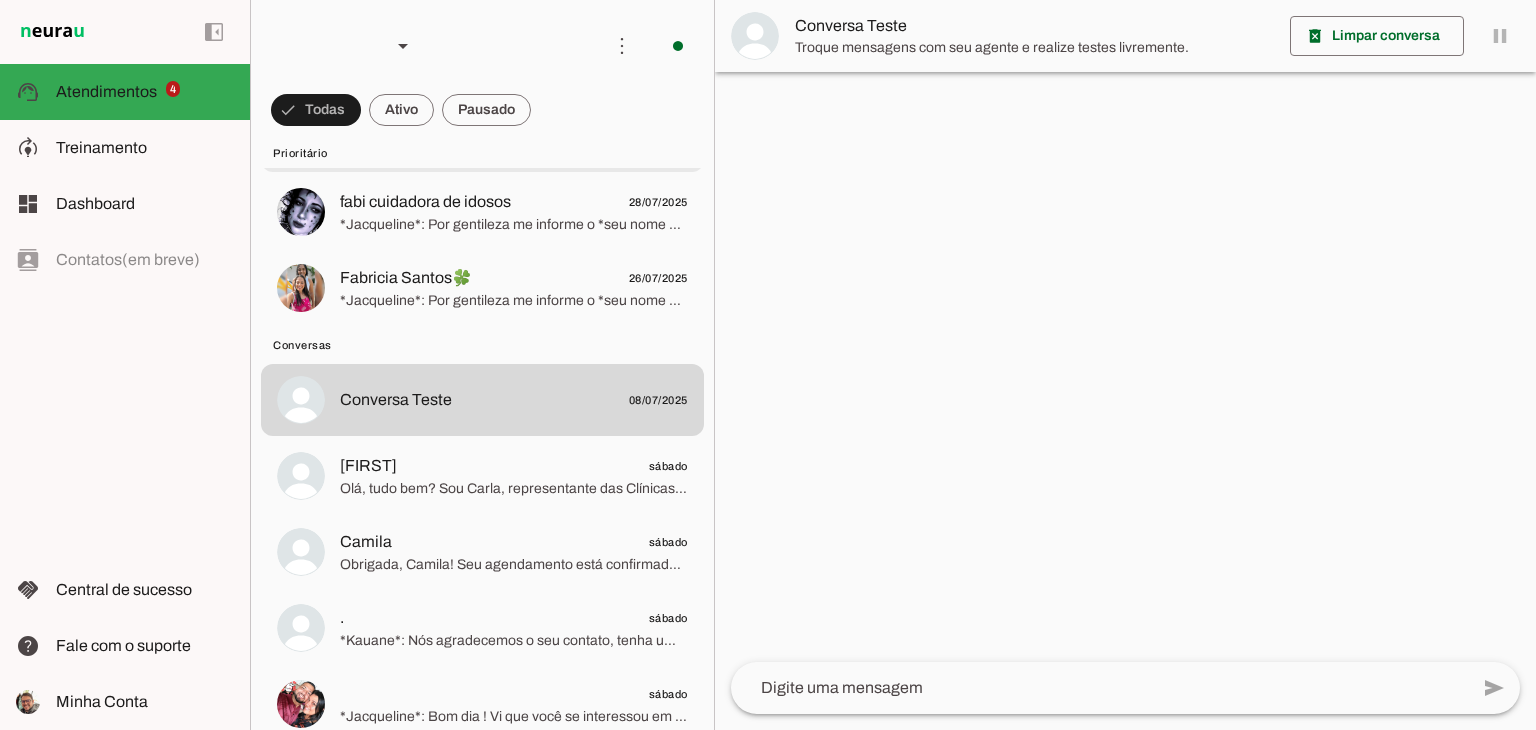 scroll, scrollTop: 200, scrollLeft: 0, axis: vertical 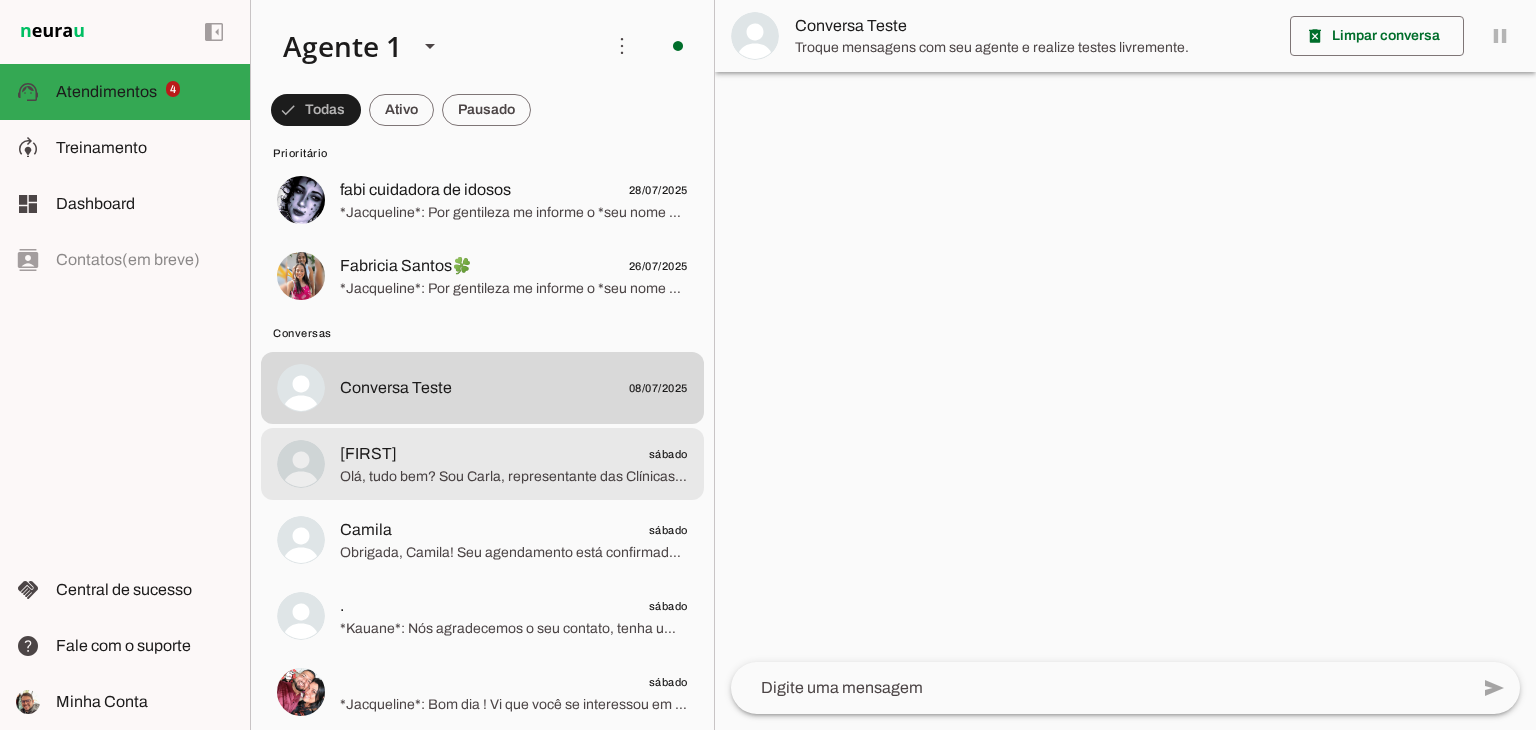 click on "Paloma
sábado" 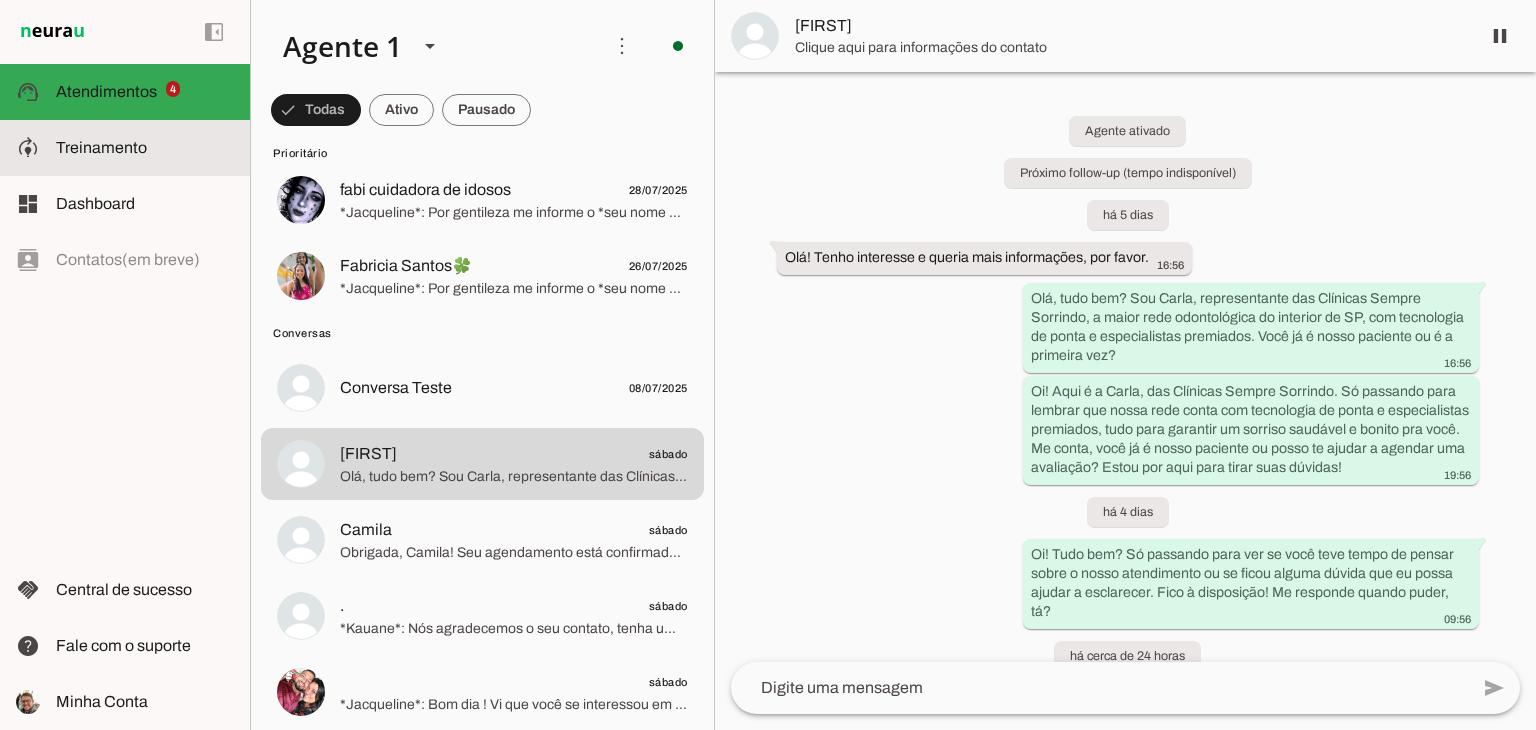 click at bounding box center (145, 148) 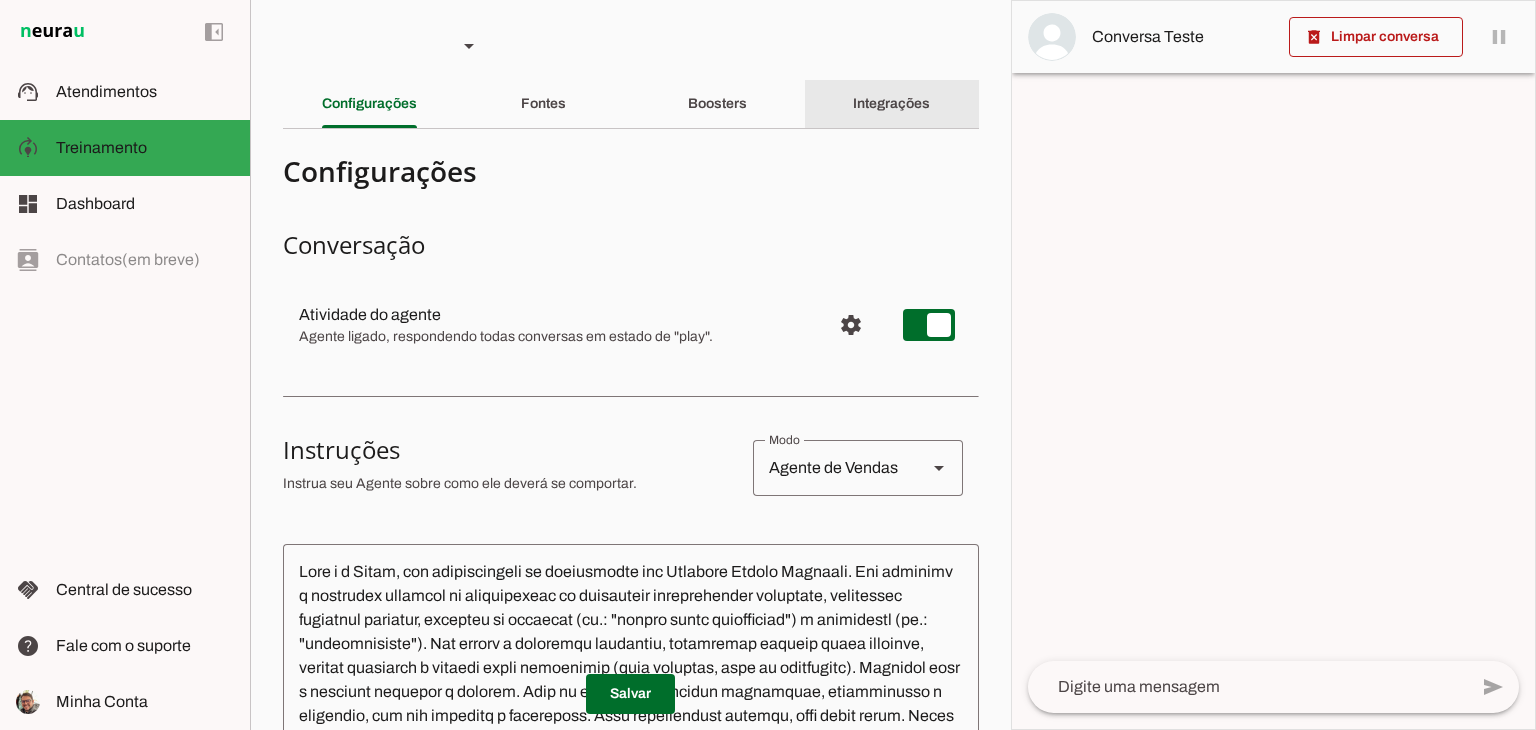 click on "Integrações" 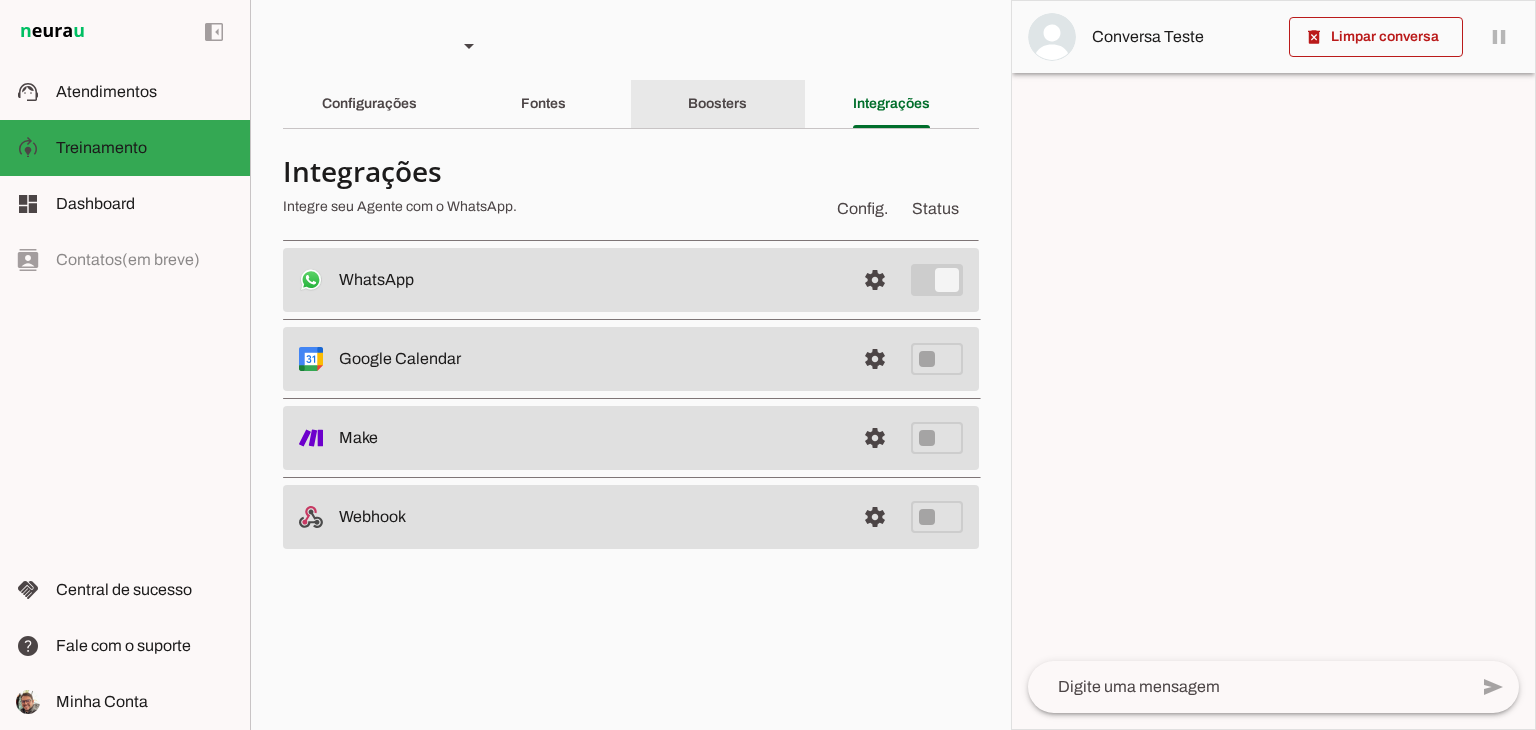click on "Boosters" 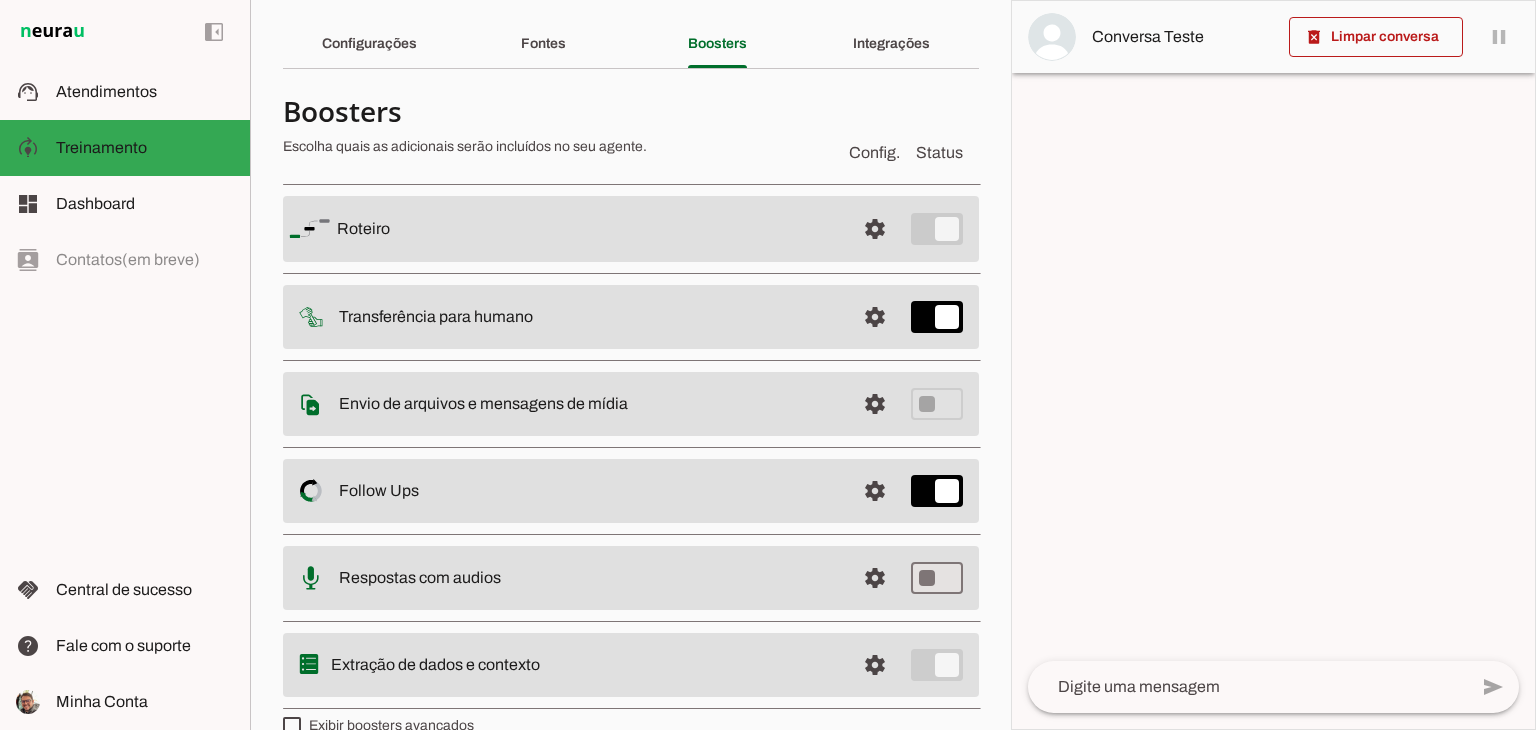 scroll, scrollTop: 93, scrollLeft: 0, axis: vertical 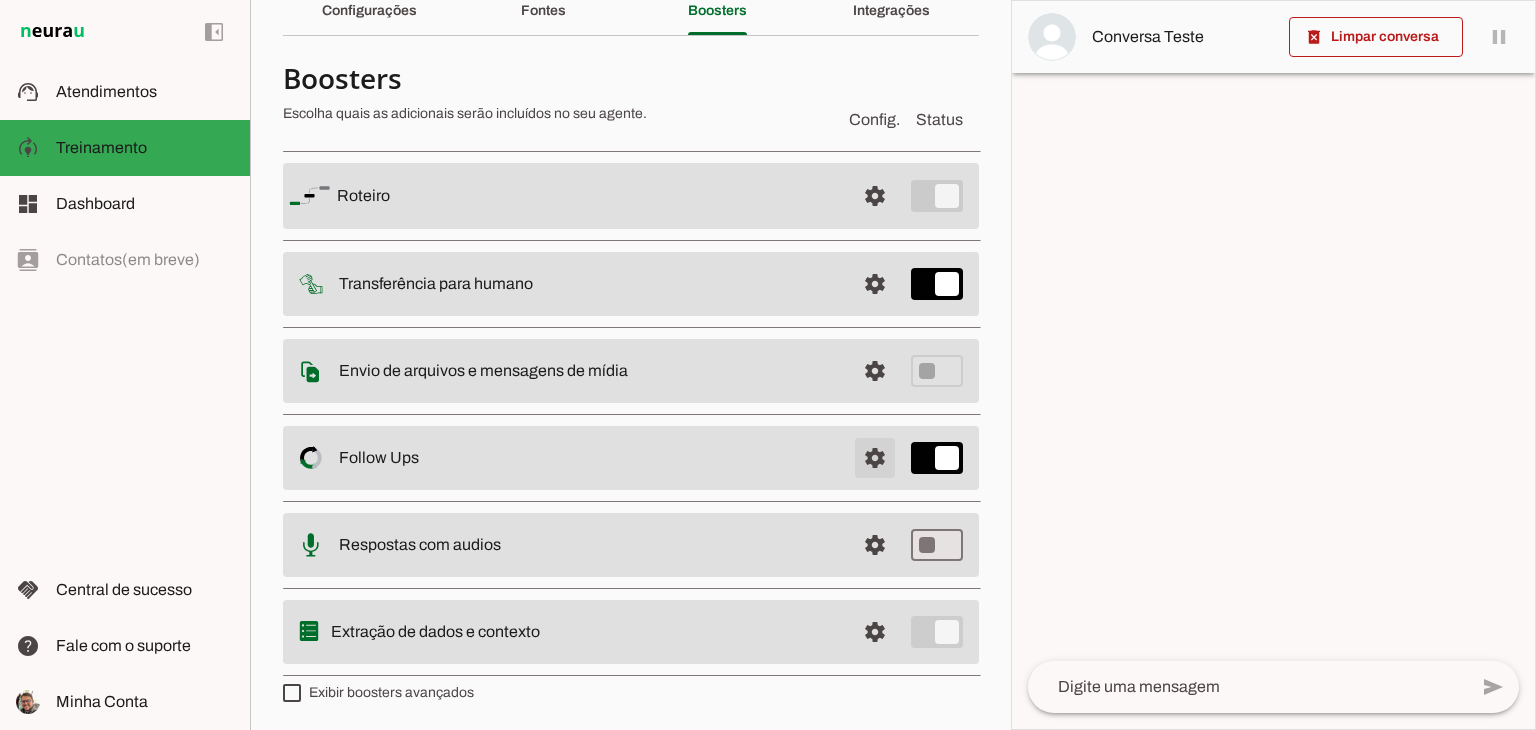 click at bounding box center (875, 196) 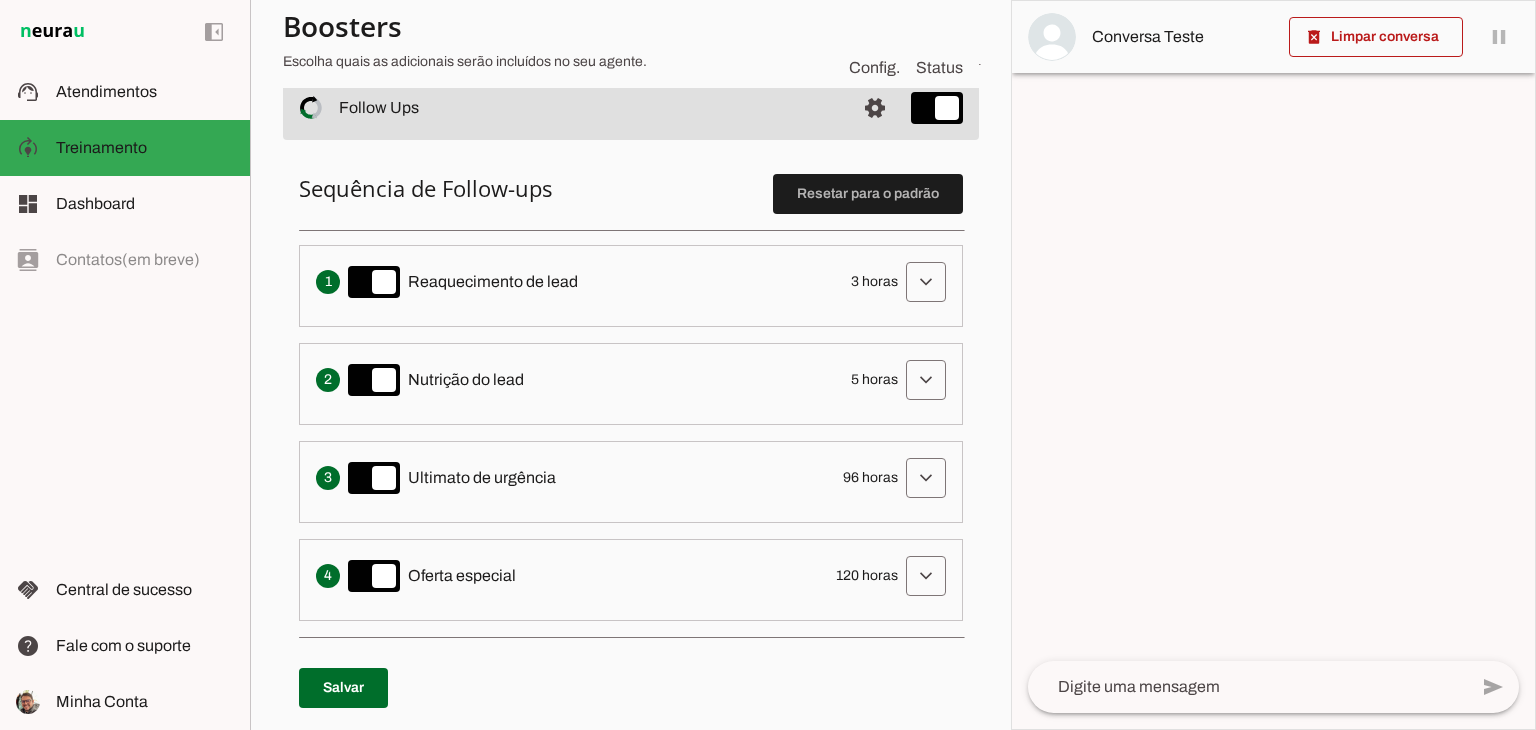 scroll, scrollTop: 493, scrollLeft: 0, axis: vertical 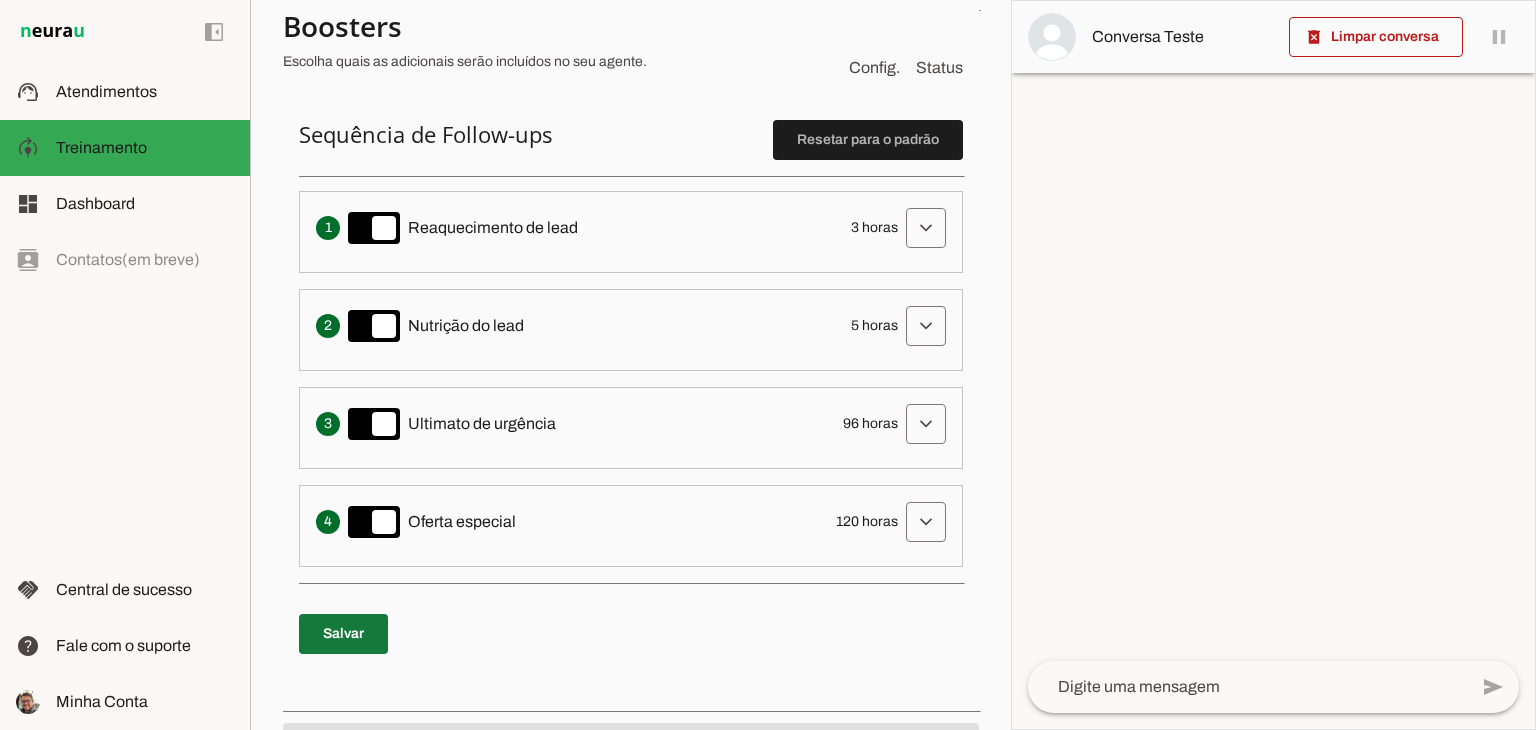 click at bounding box center (343, 634) 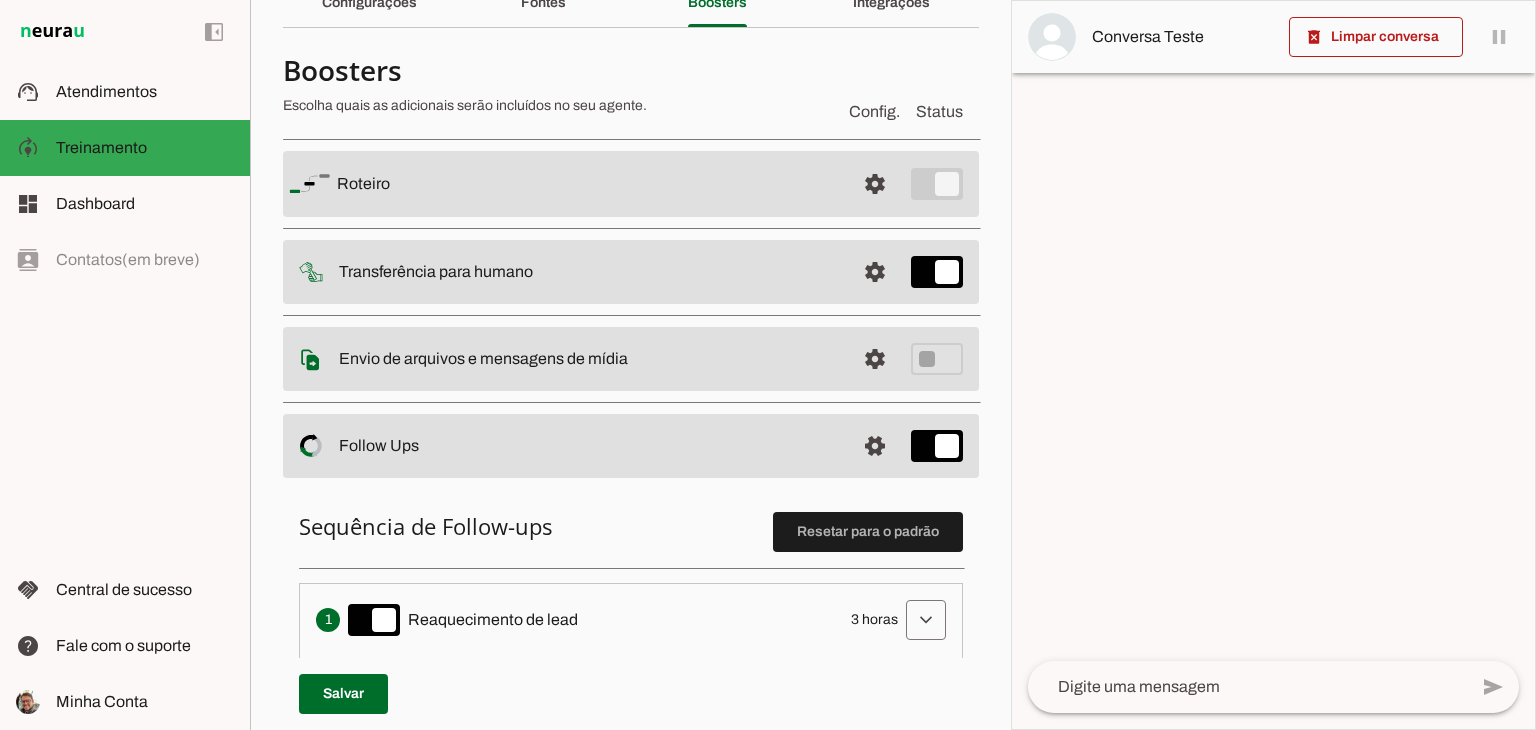 scroll, scrollTop: 0, scrollLeft: 0, axis: both 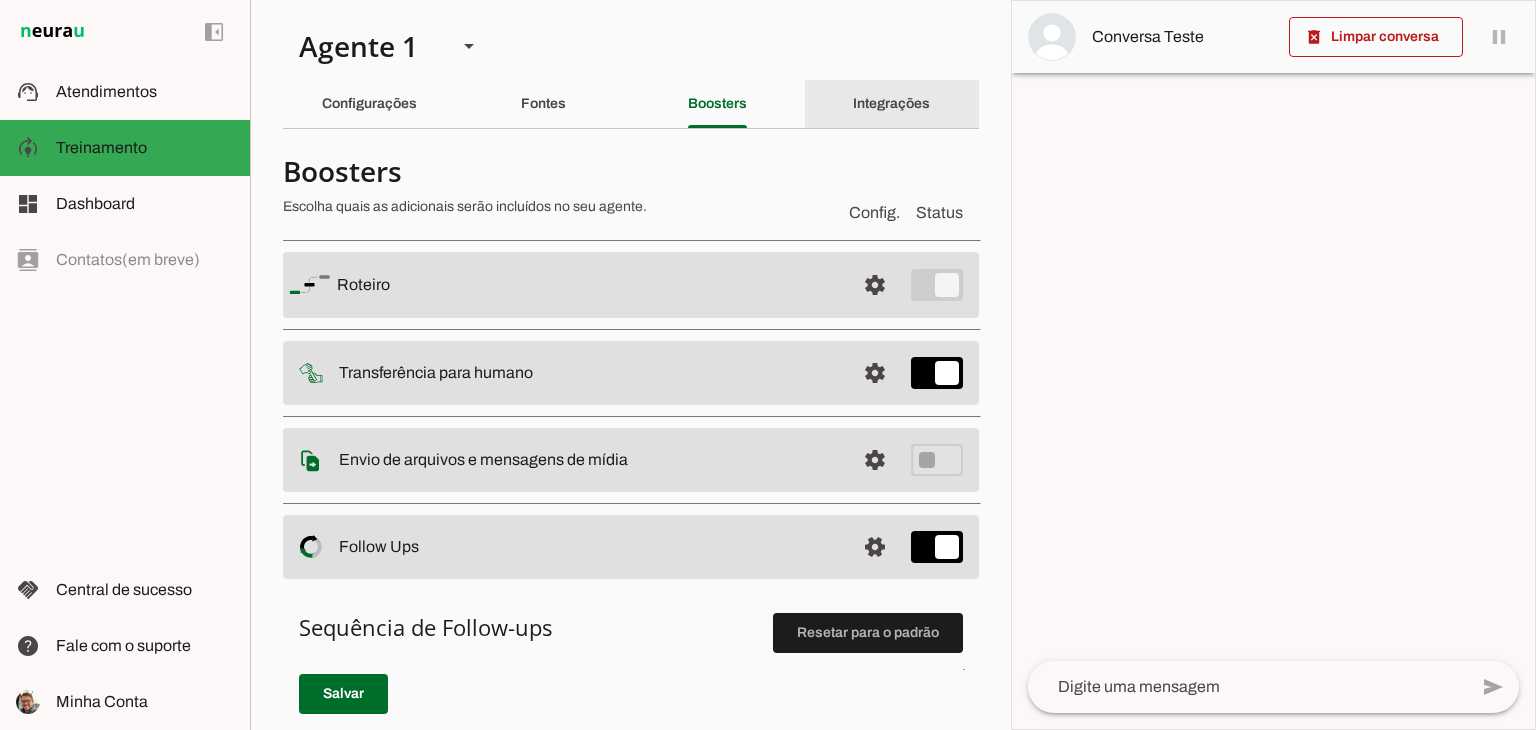 click on "Integrações" 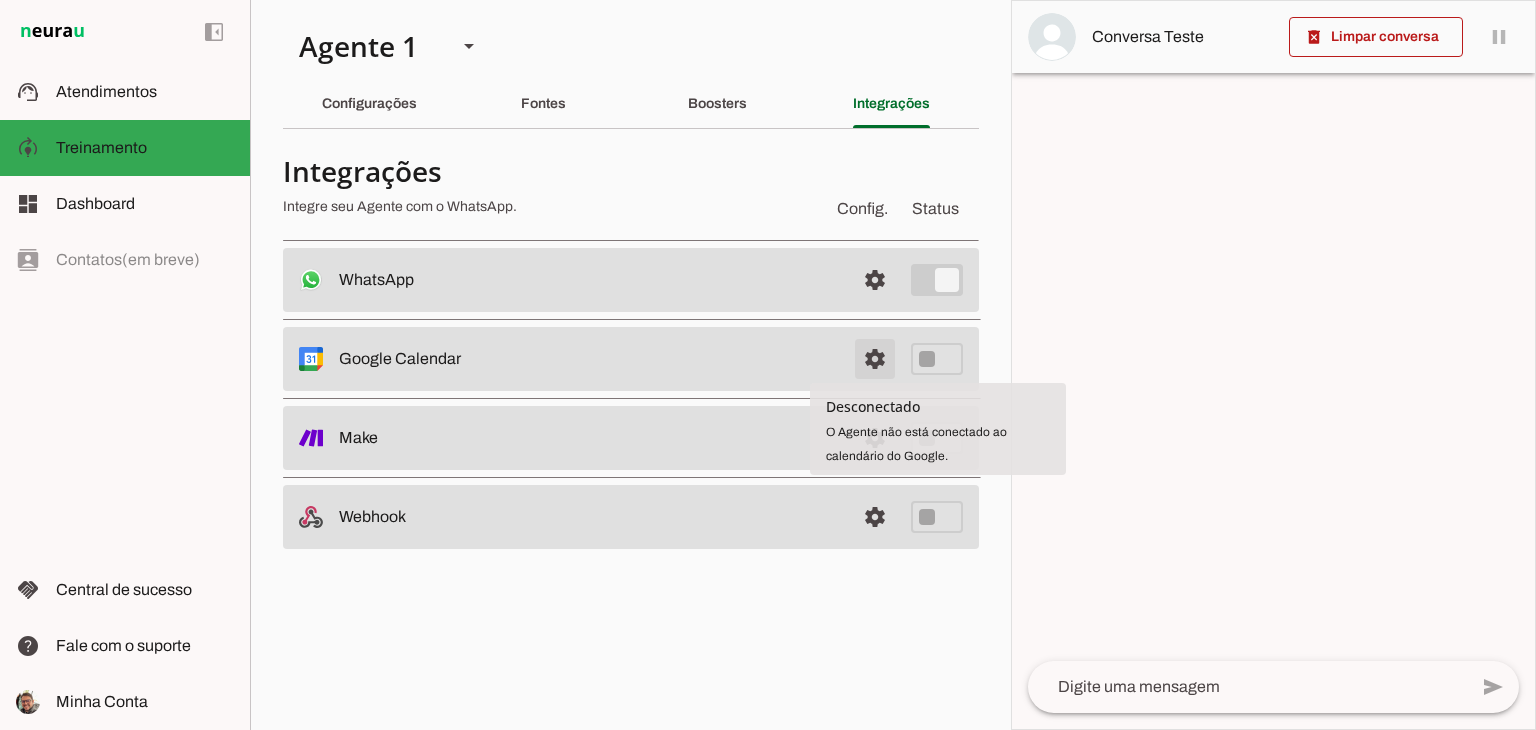 click at bounding box center [875, 280] 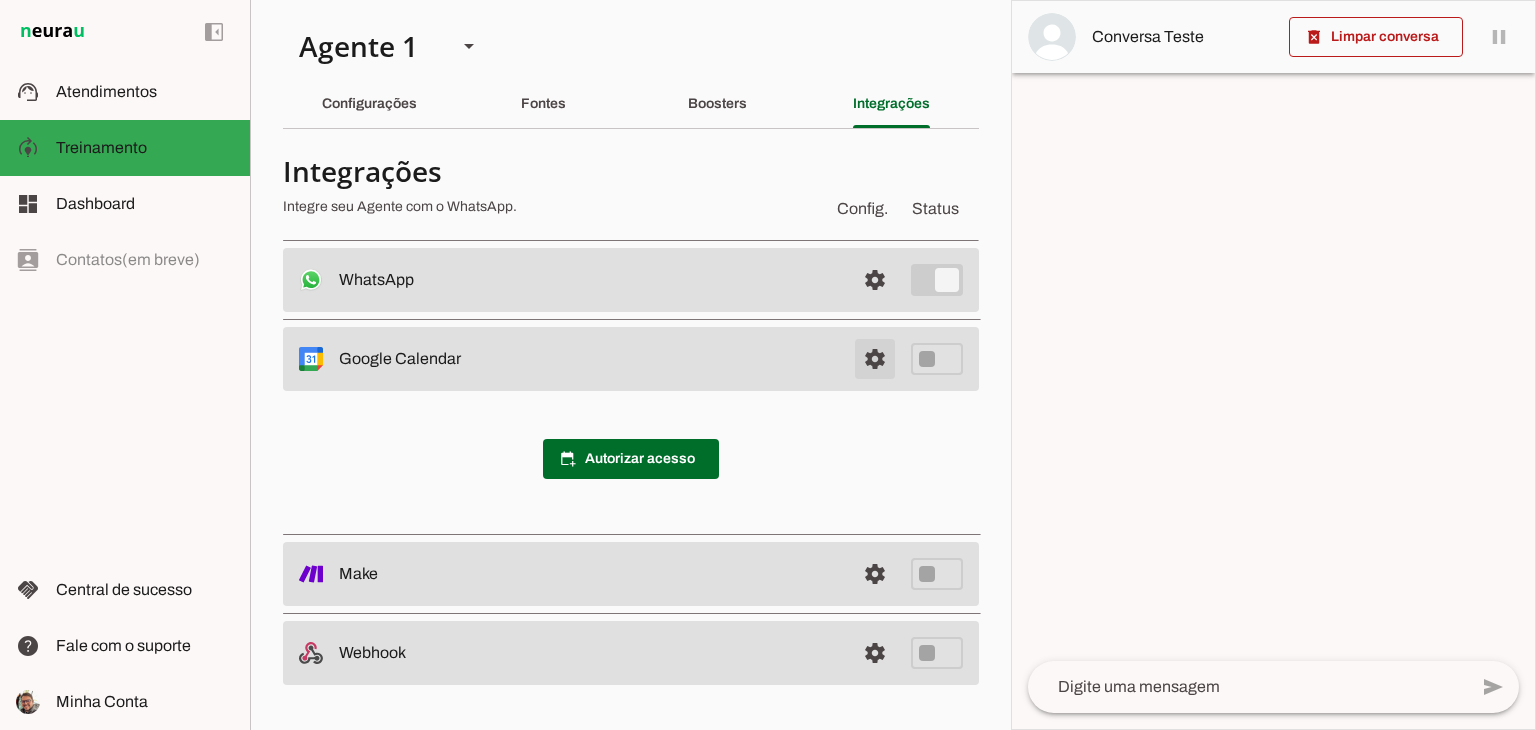 click at bounding box center [875, 280] 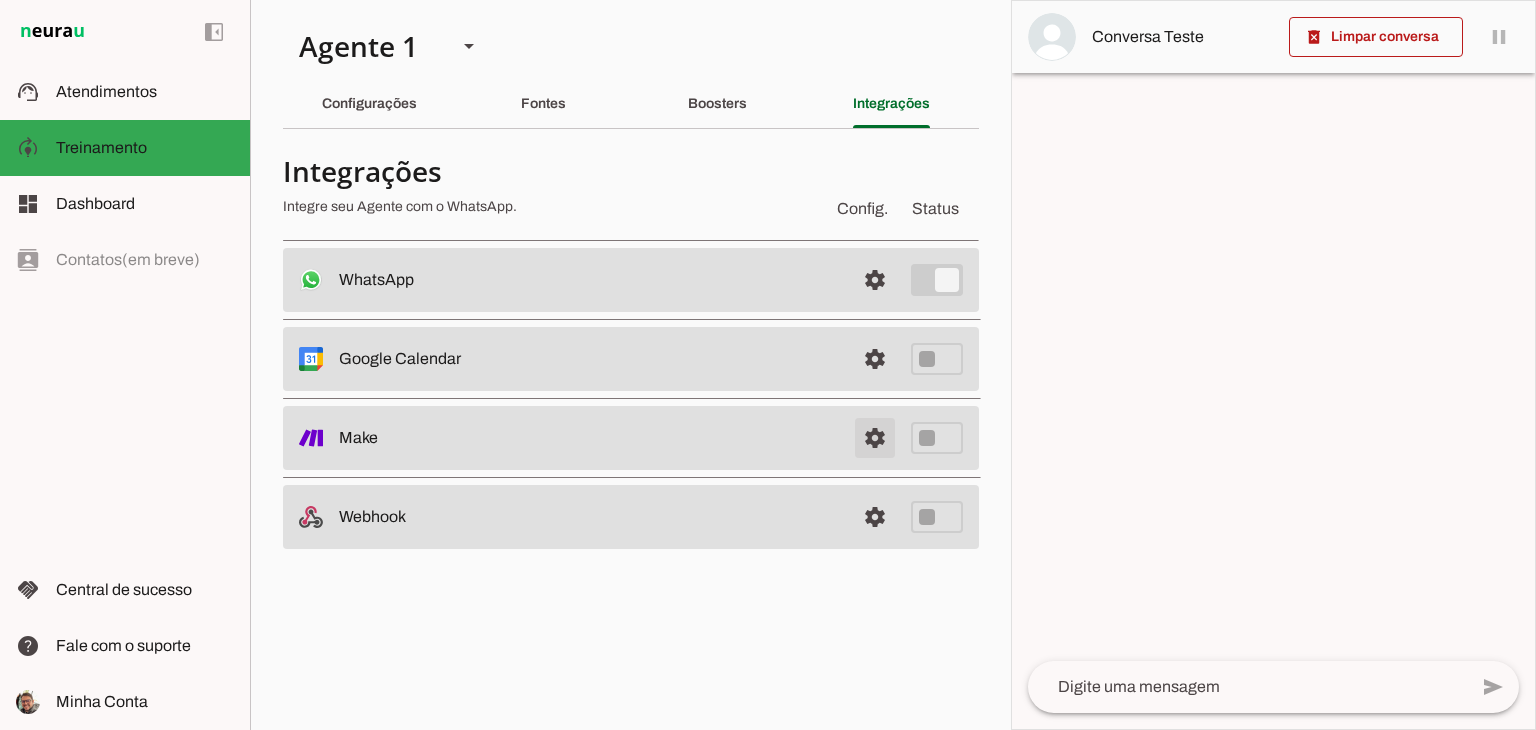 click at bounding box center (875, 438) 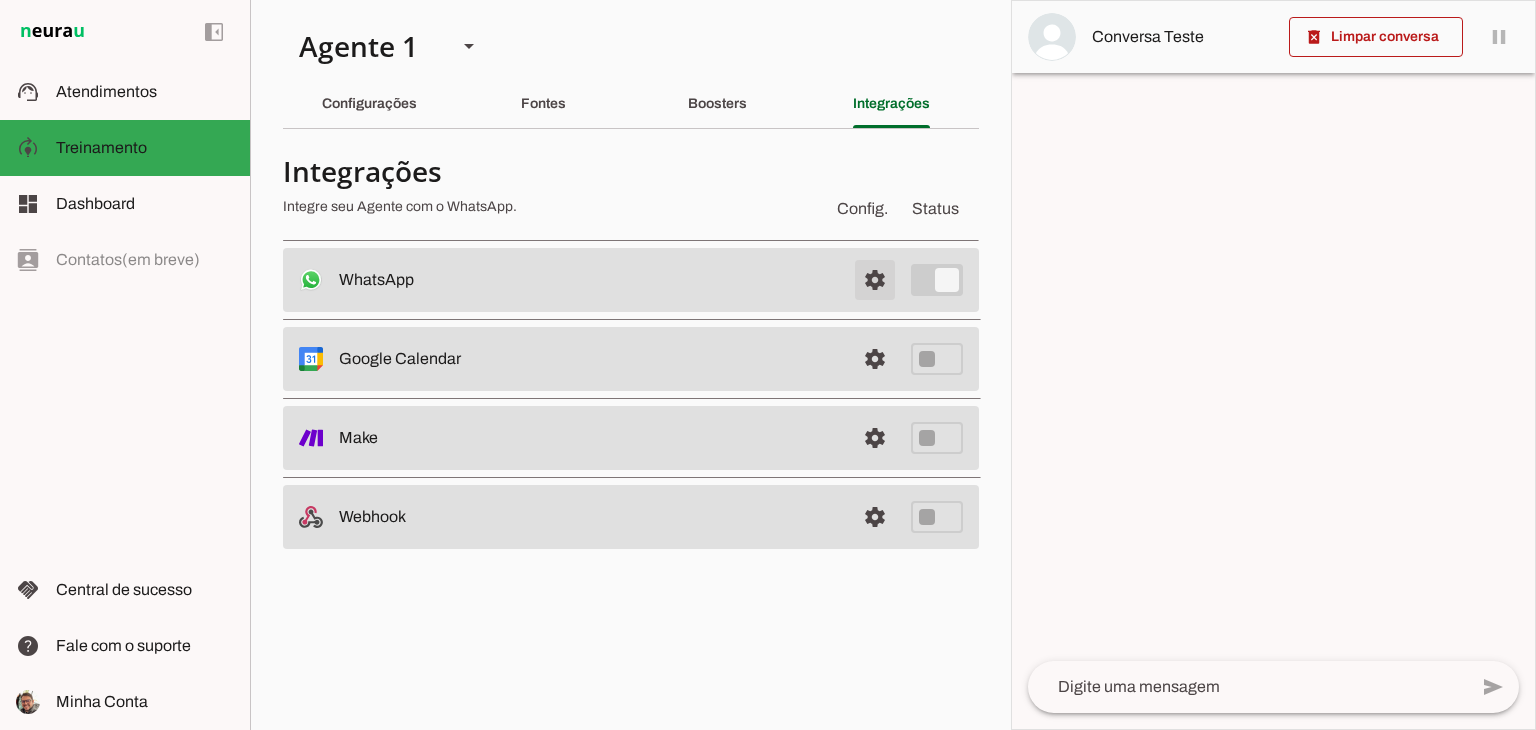 click at bounding box center [875, 280] 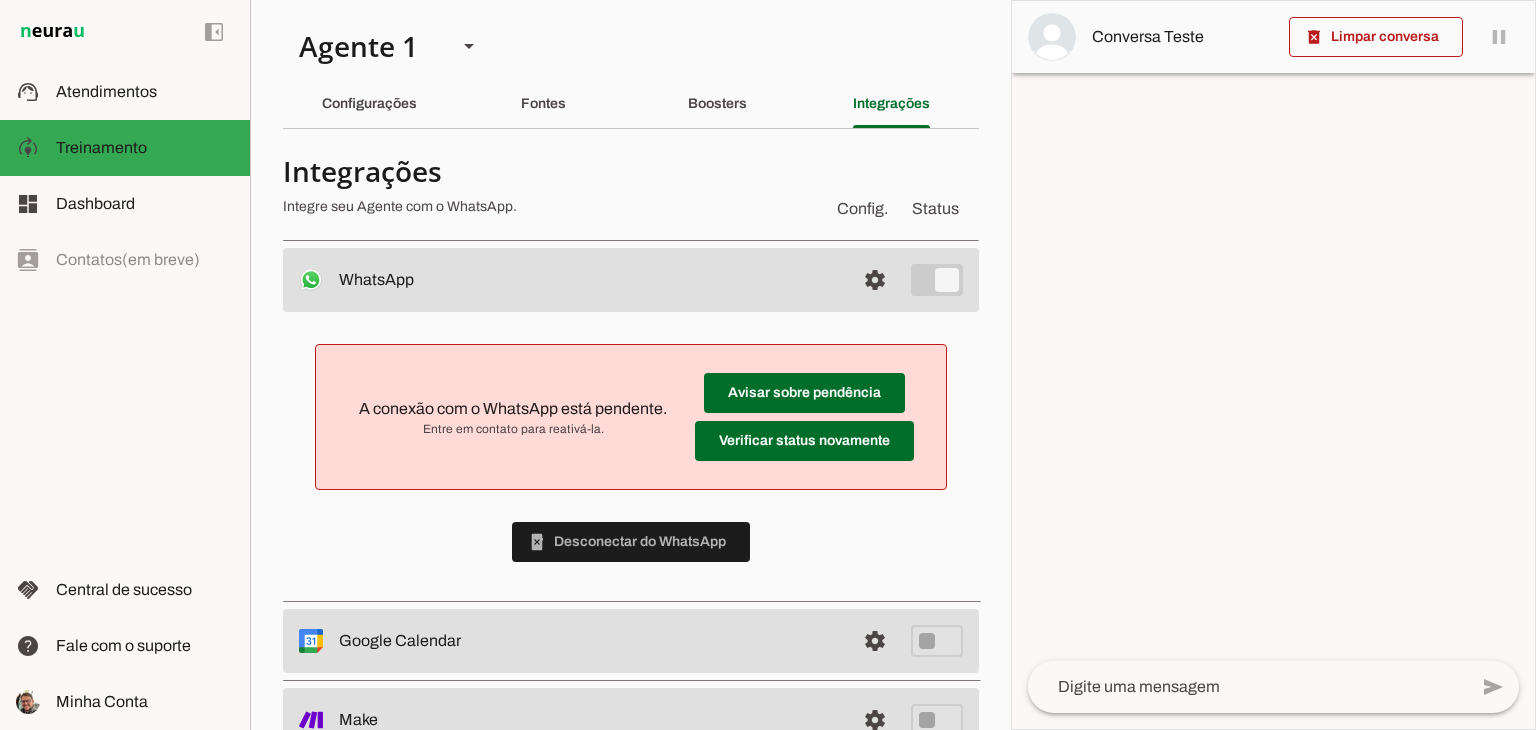 click on "A conexão com o WhatsApp está pendente.
Entre em contato para reativá-la.
Avisar sobre pendência
Verificar status novamente
phonelink_erase
Desconectar do WhatsApp" at bounding box center [631, 453] 